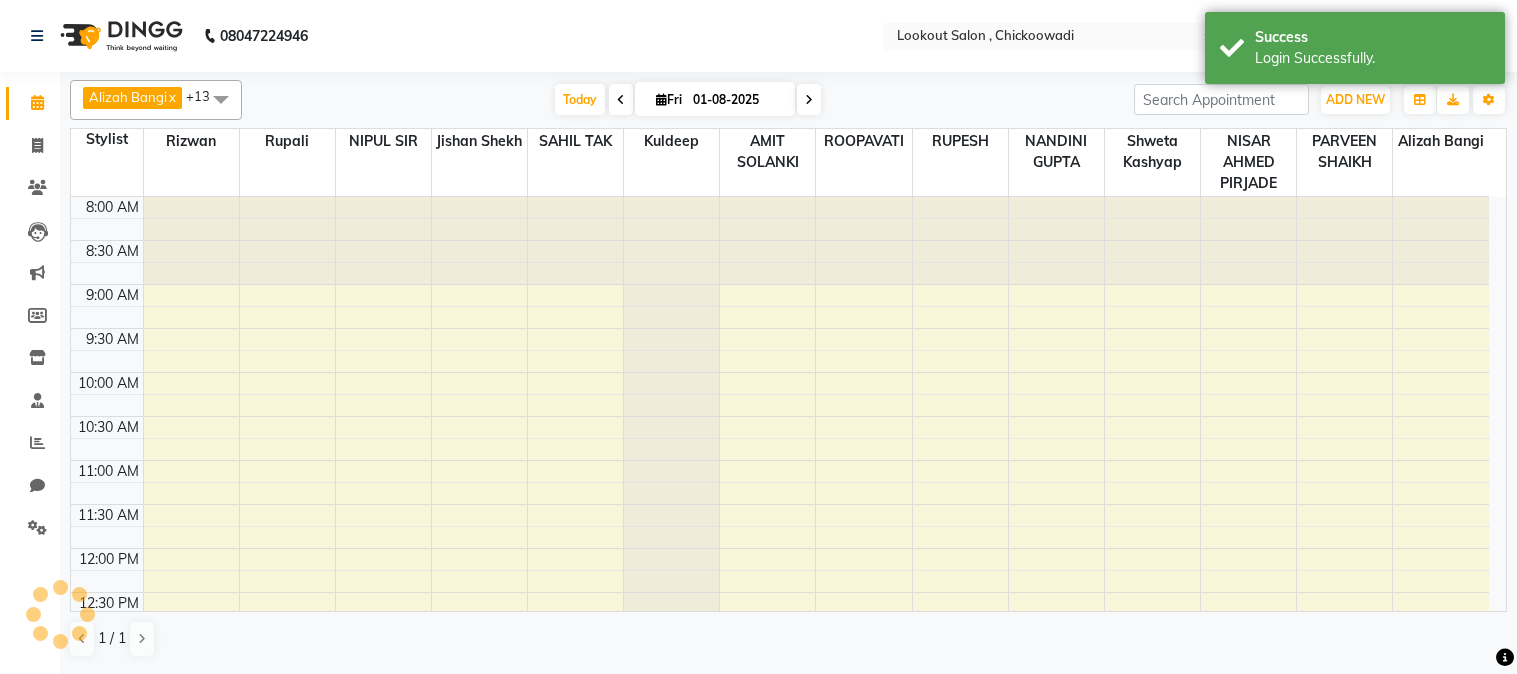 scroll, scrollTop: 0, scrollLeft: 0, axis: both 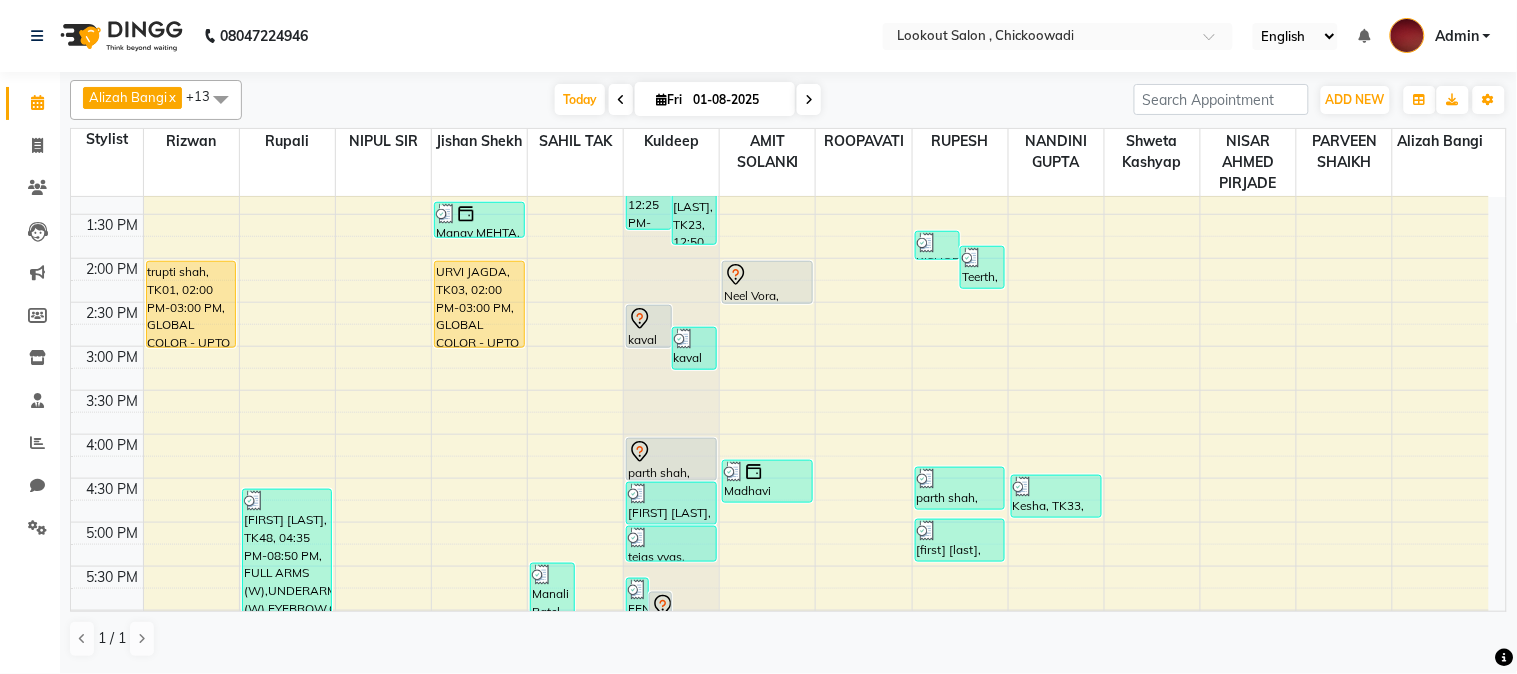 click at bounding box center (621, 99) 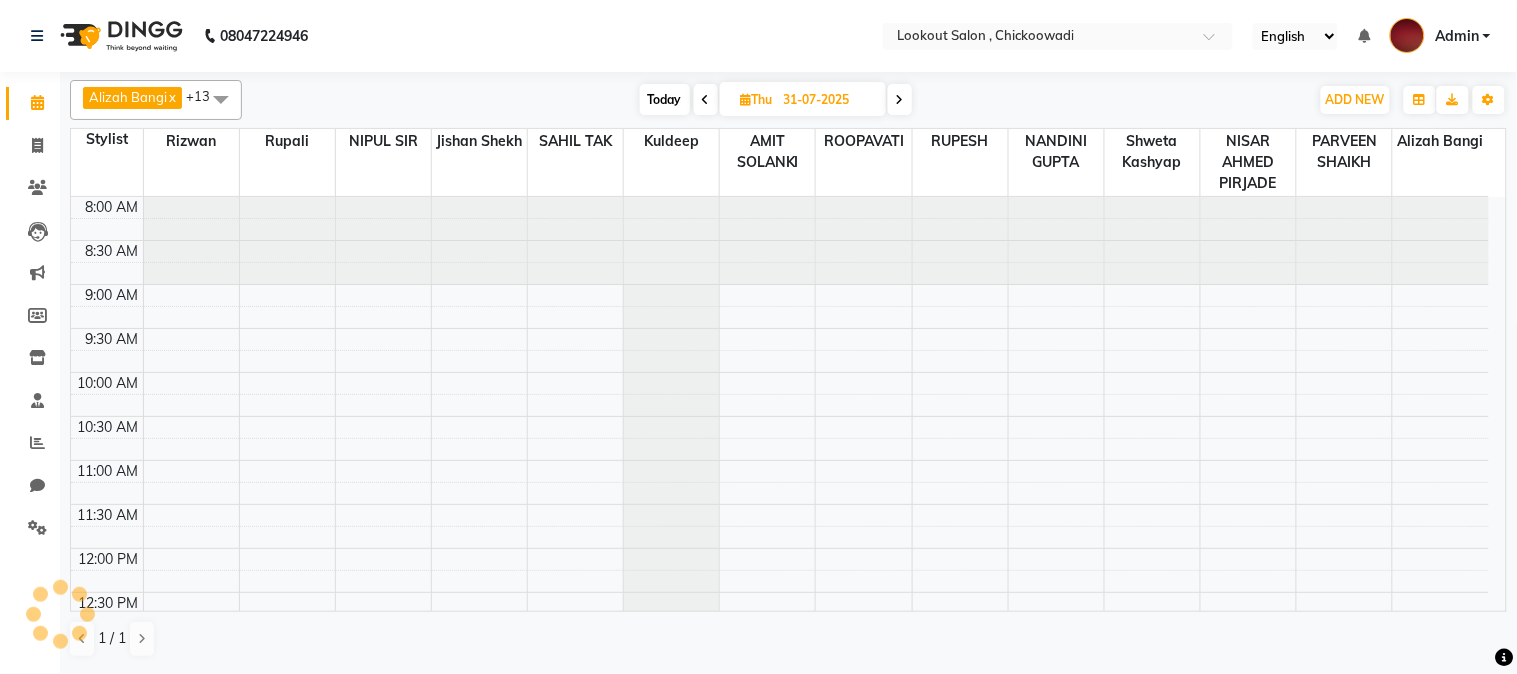 scroll, scrollTop: 912, scrollLeft: 0, axis: vertical 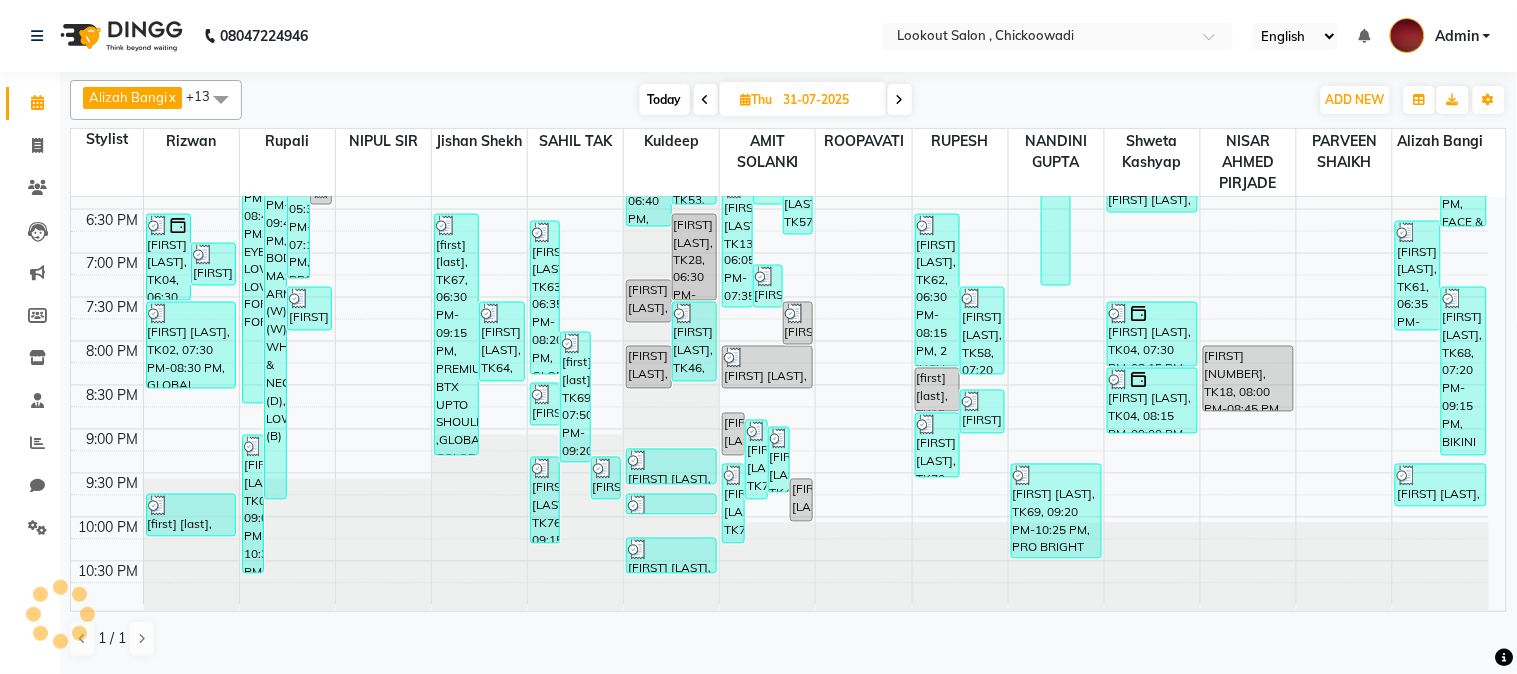 click on "Today  Thu 31-07-2025" at bounding box center [775, 100] 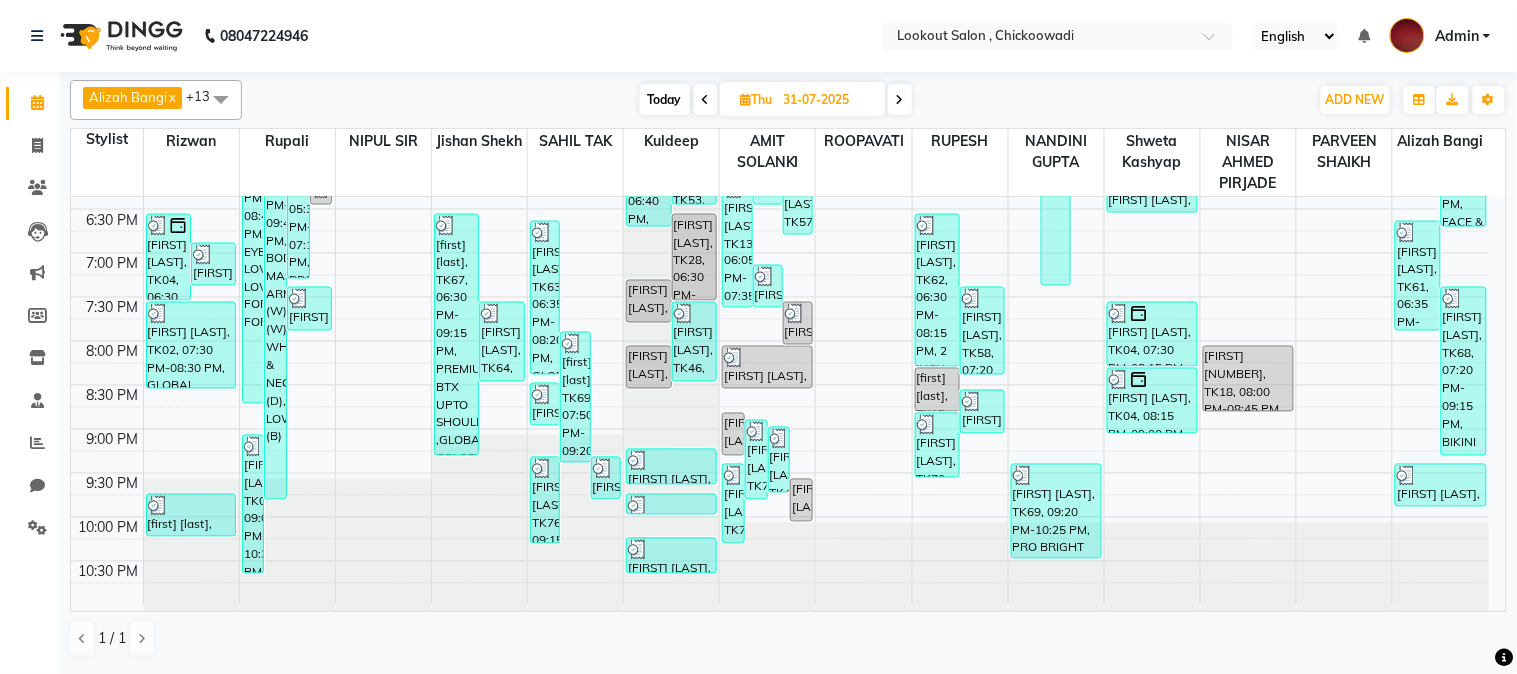 click at bounding box center [706, 100] 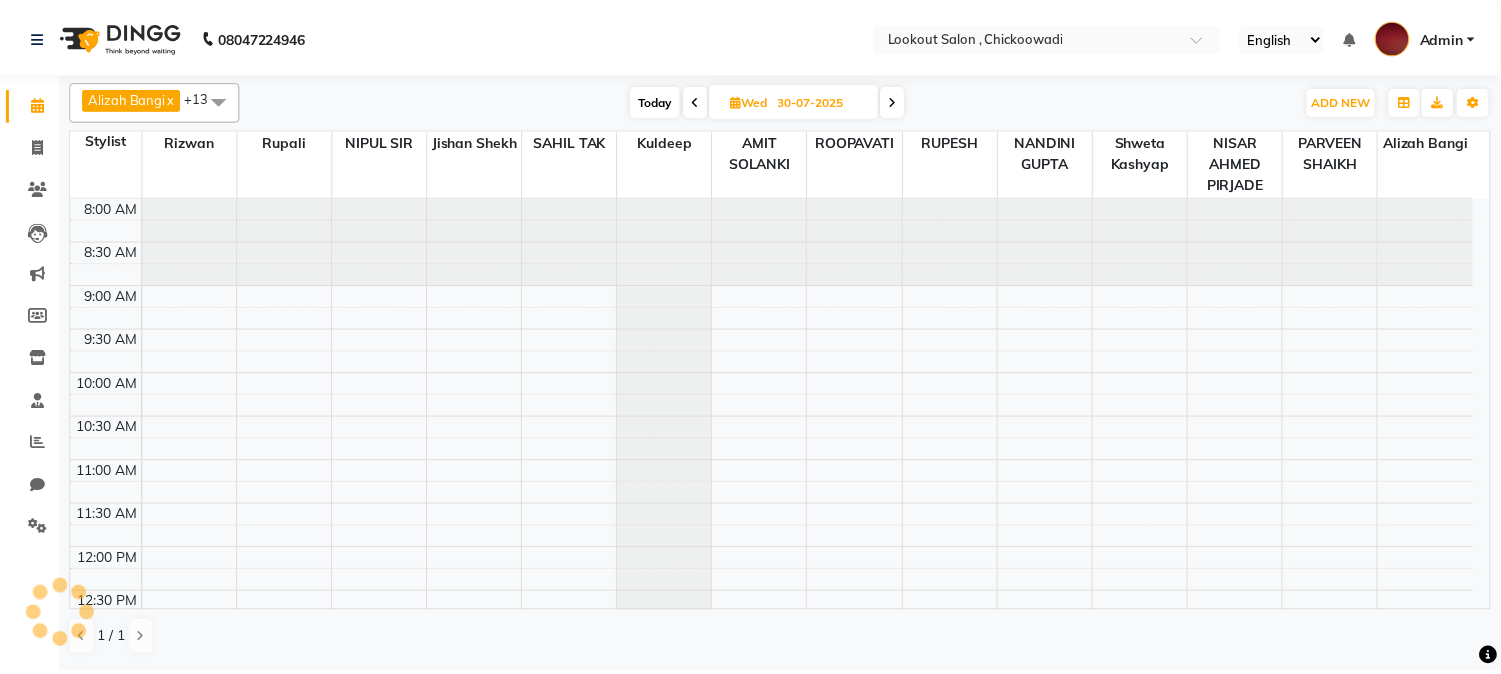 scroll, scrollTop: 912, scrollLeft: 0, axis: vertical 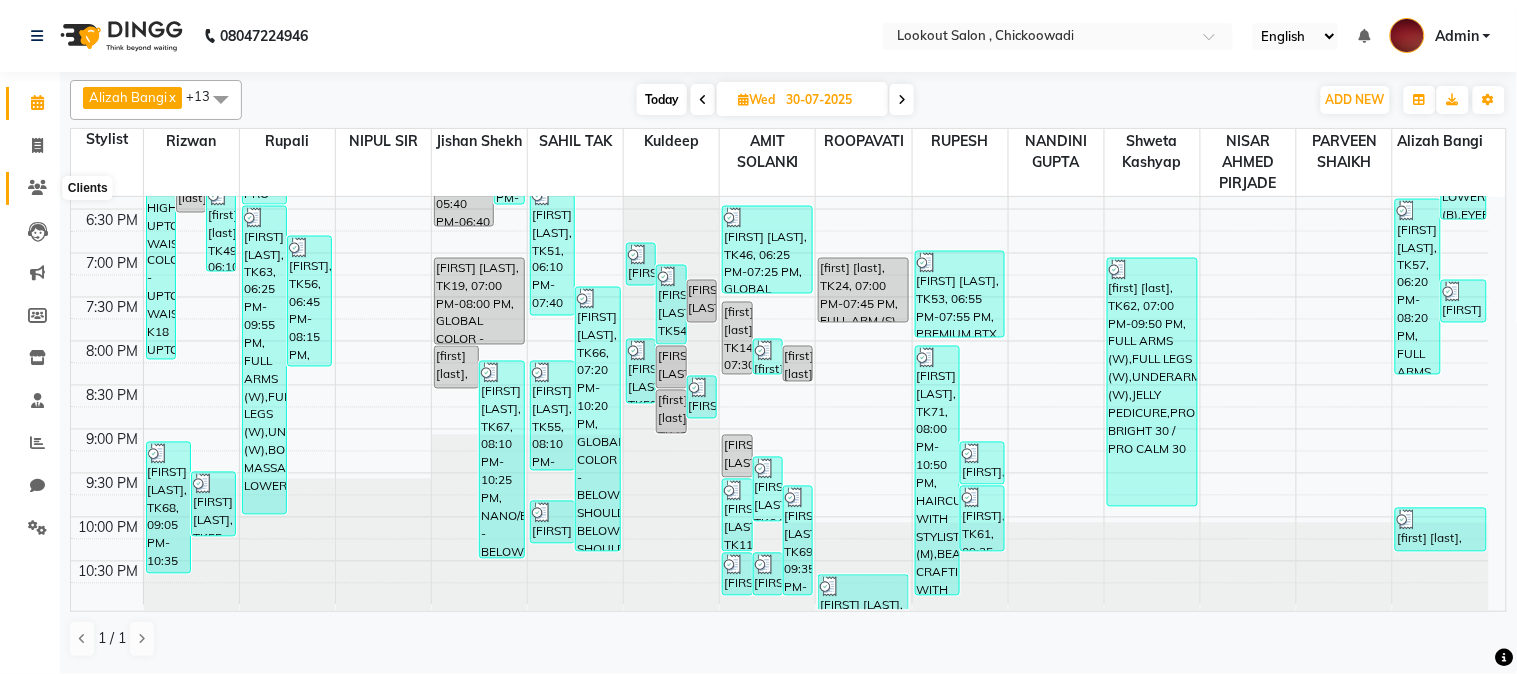 click 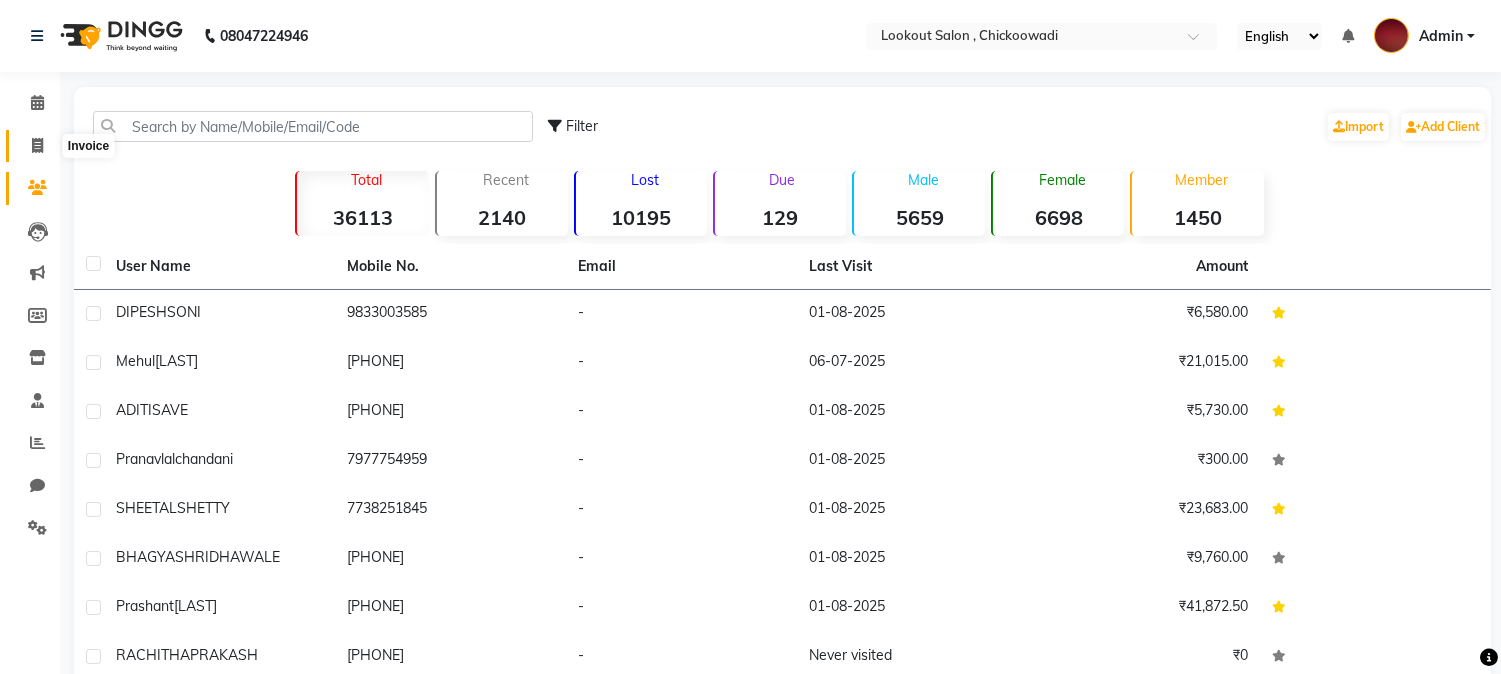 click 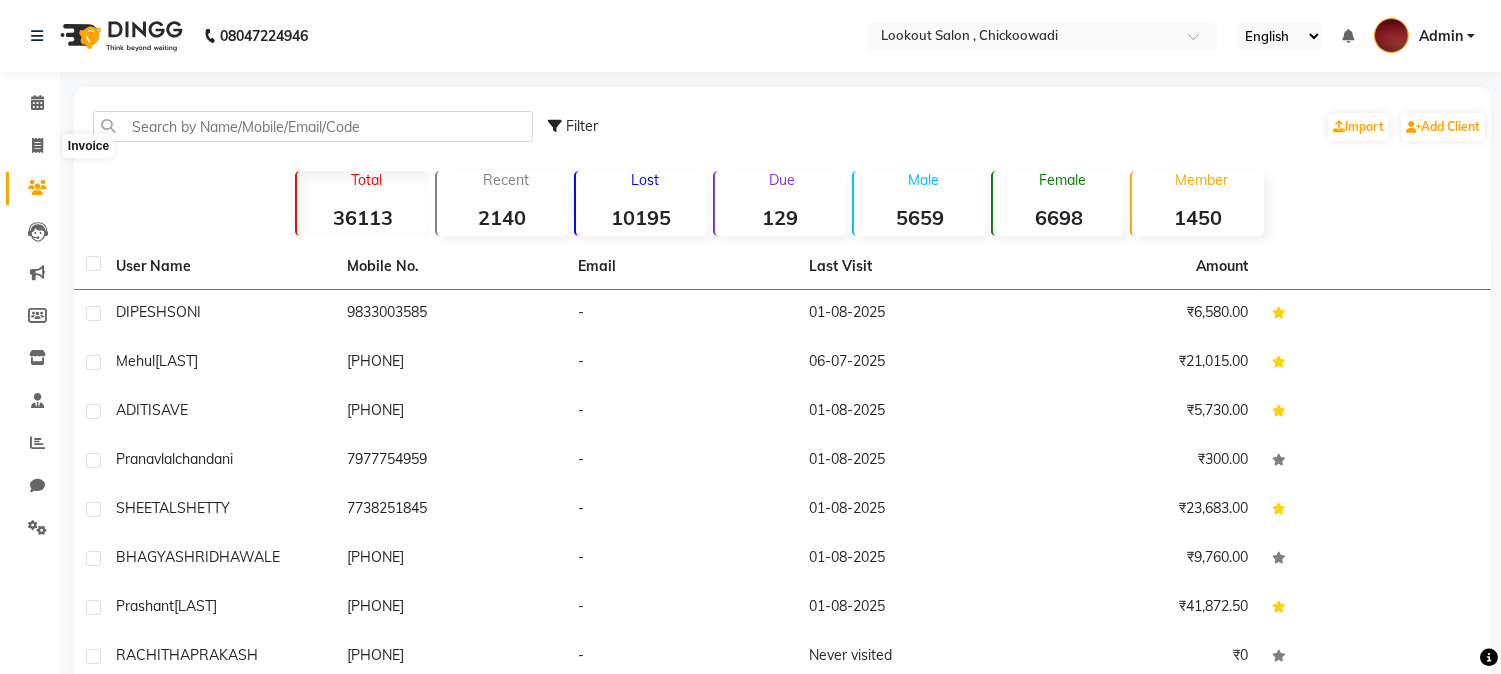 select on "151" 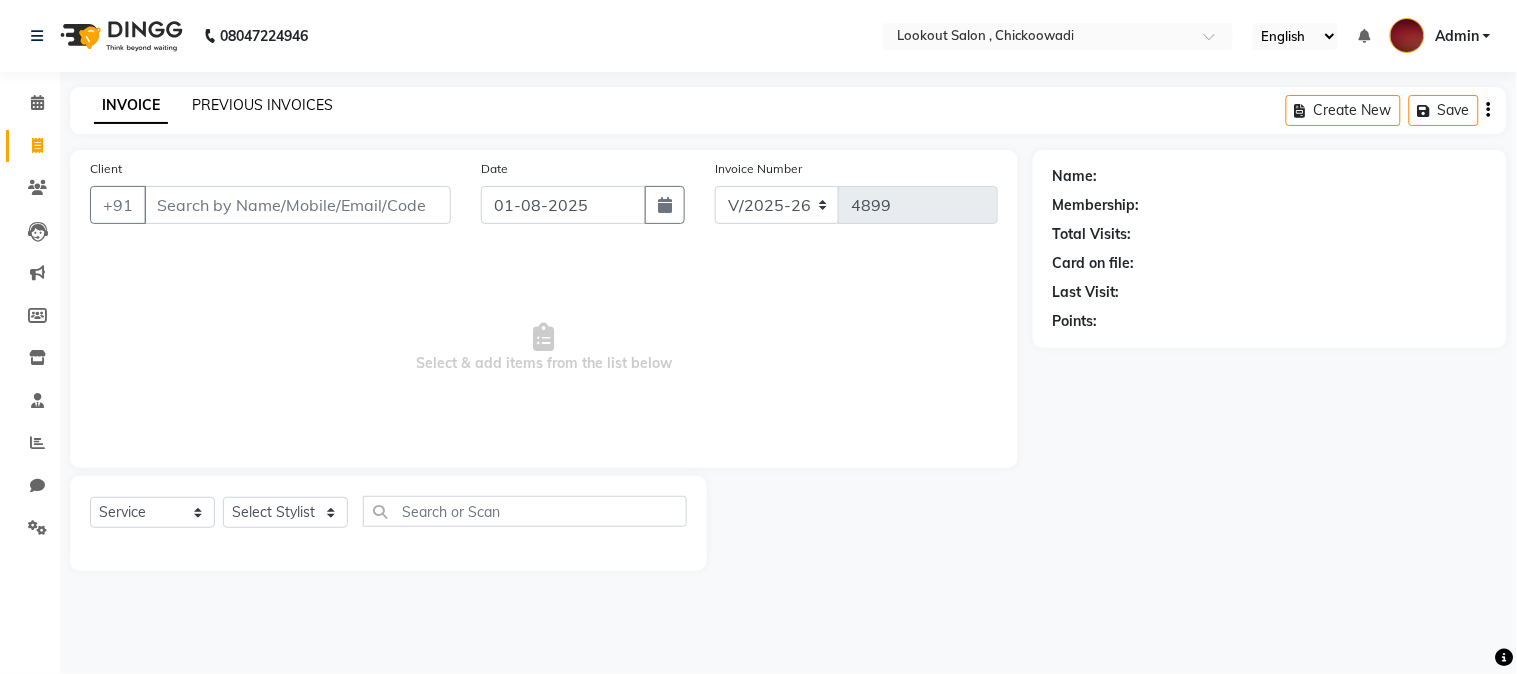 click on "PREVIOUS INVOICES" 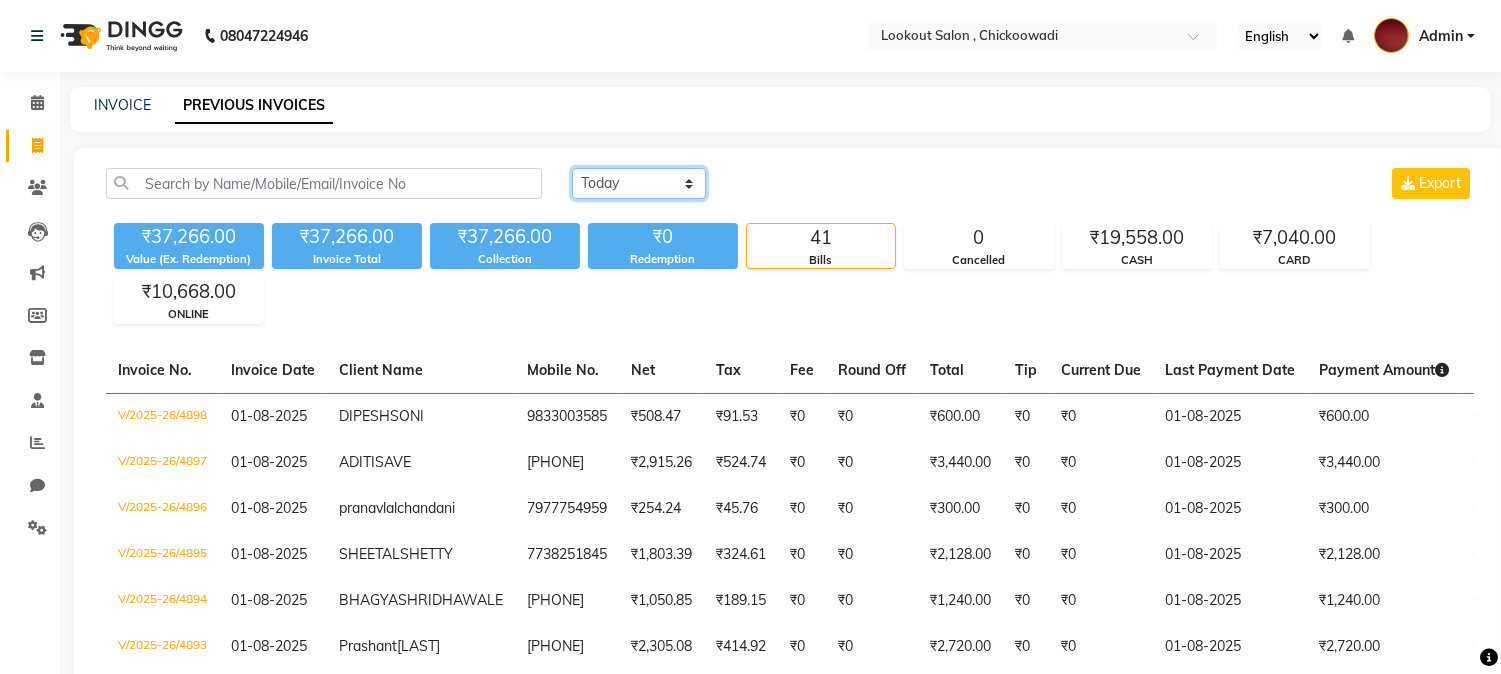 click on "Today Yesterday Custom Range" 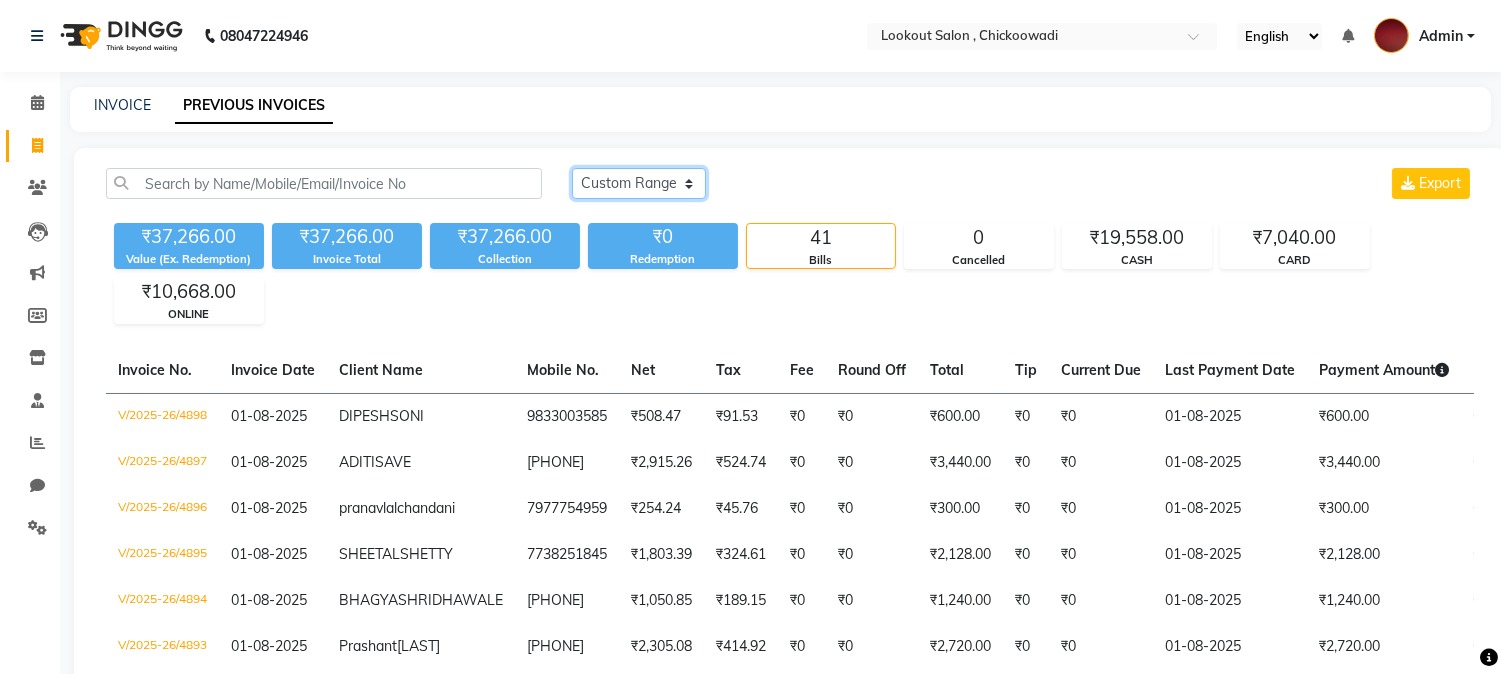 click on "Today Yesterday Custom Range" 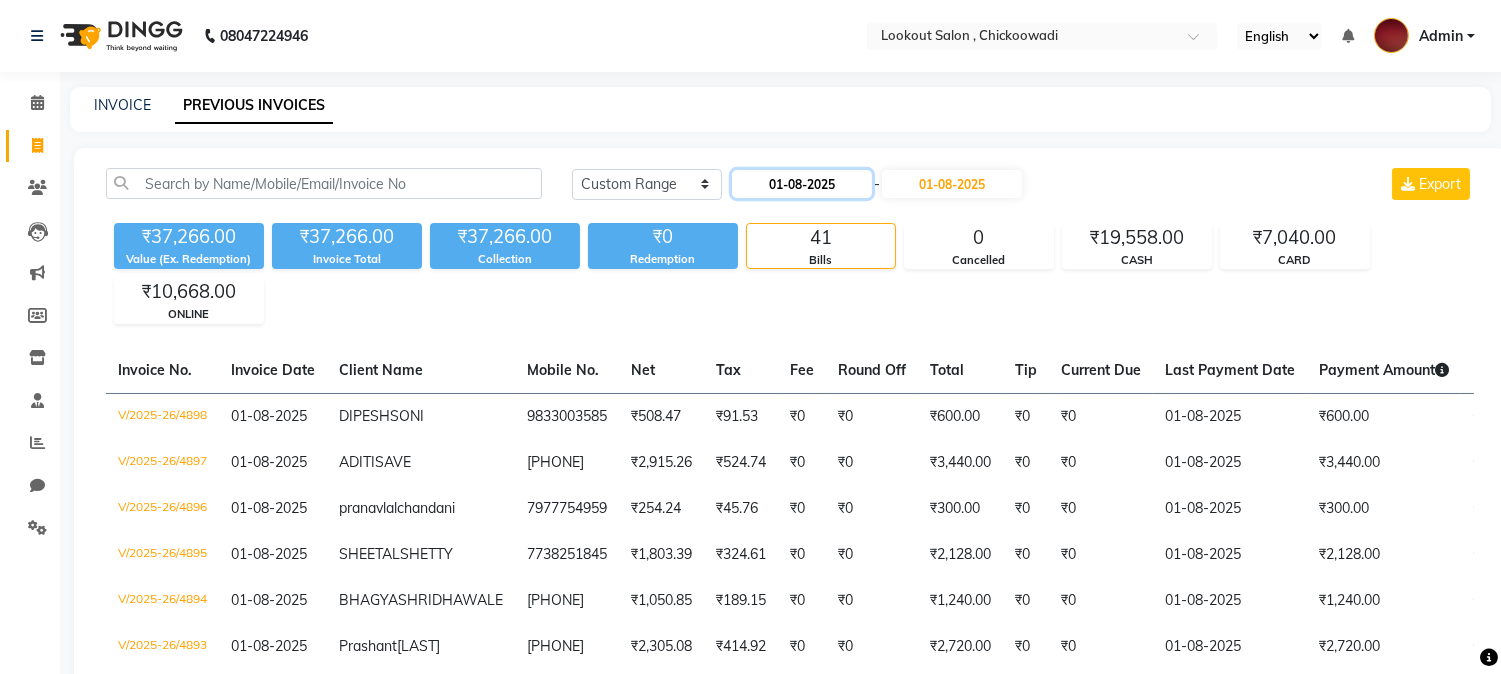 click on "01-08-2025" 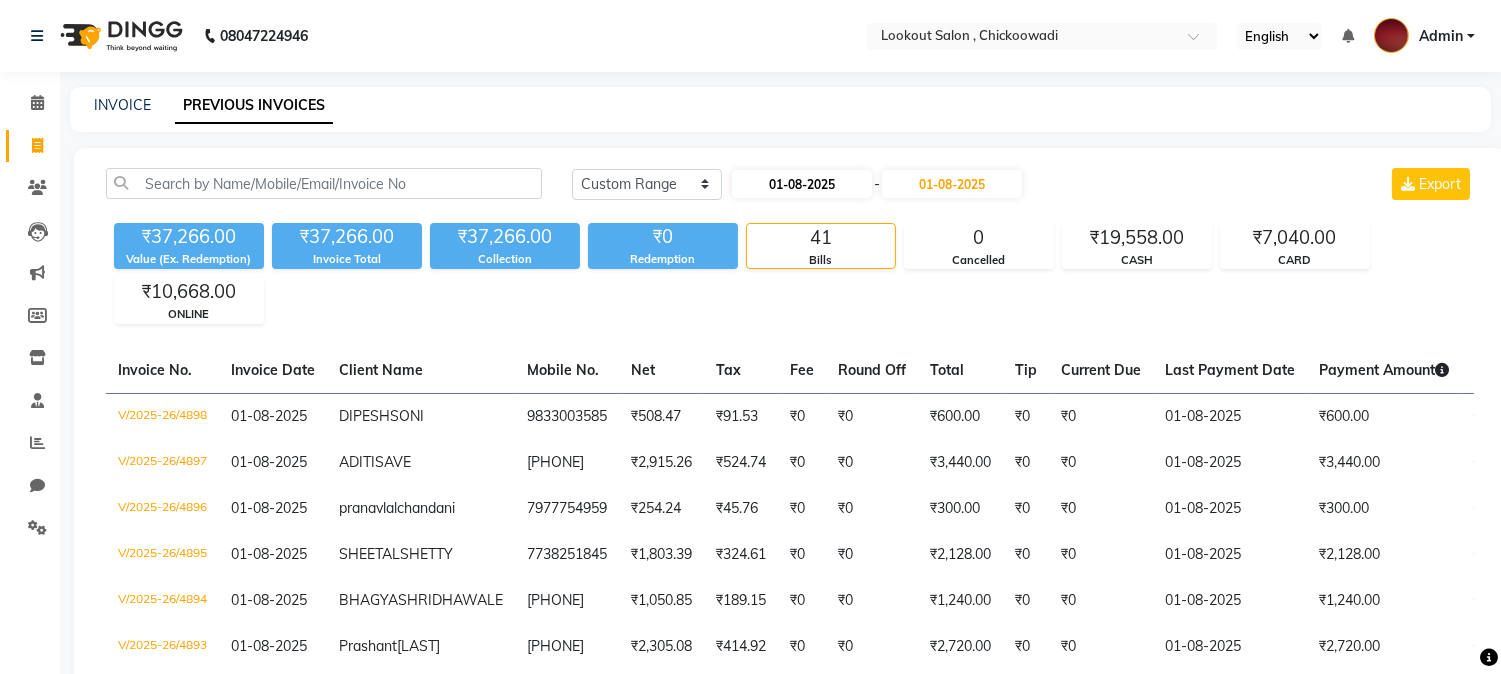select on "8" 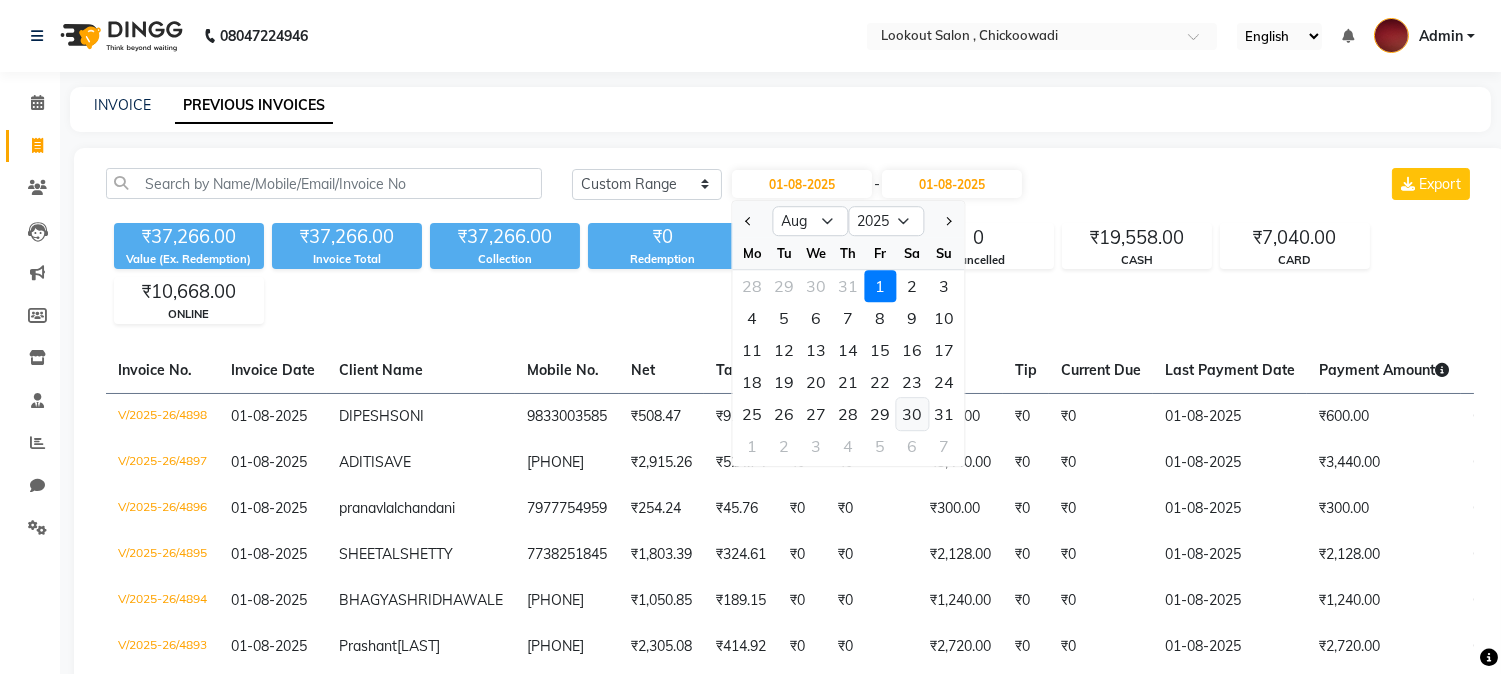 click on "30" 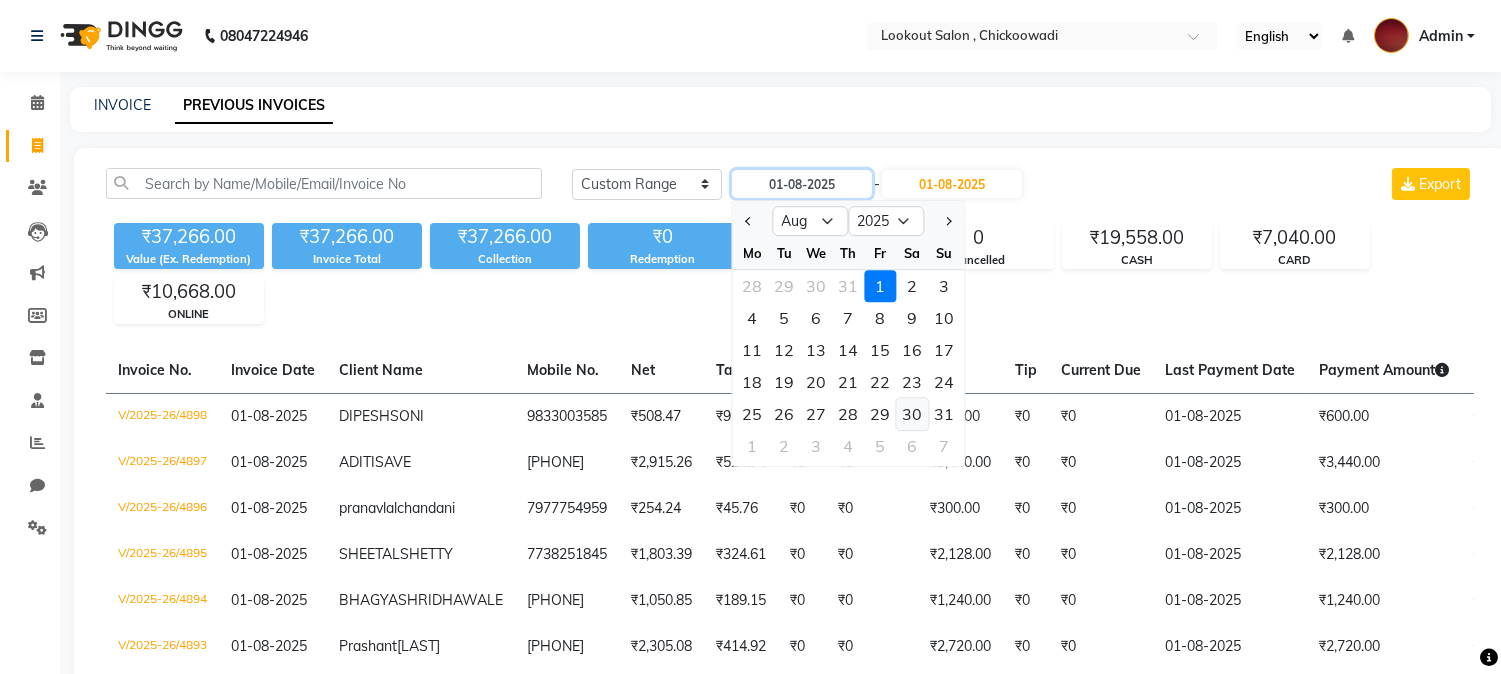type on "30-08-2025" 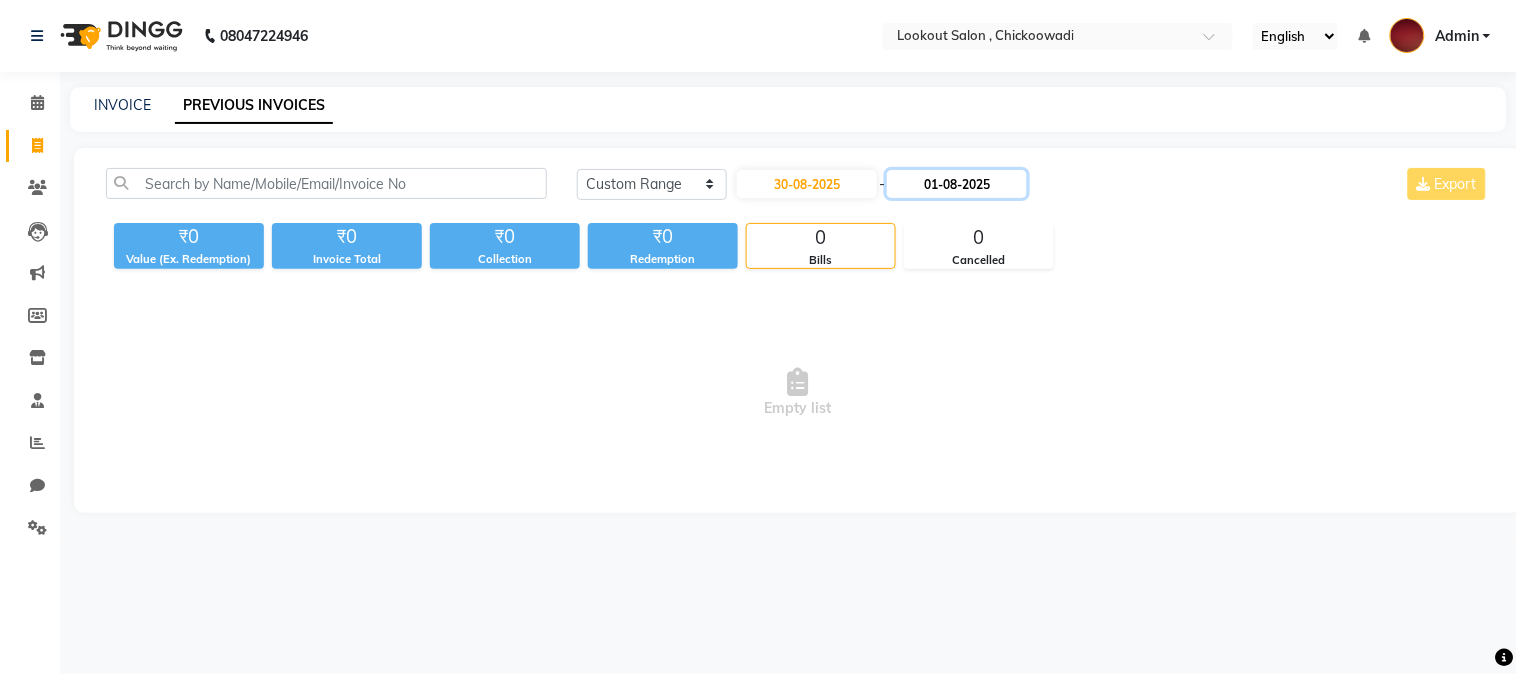 click on "01-08-2025" 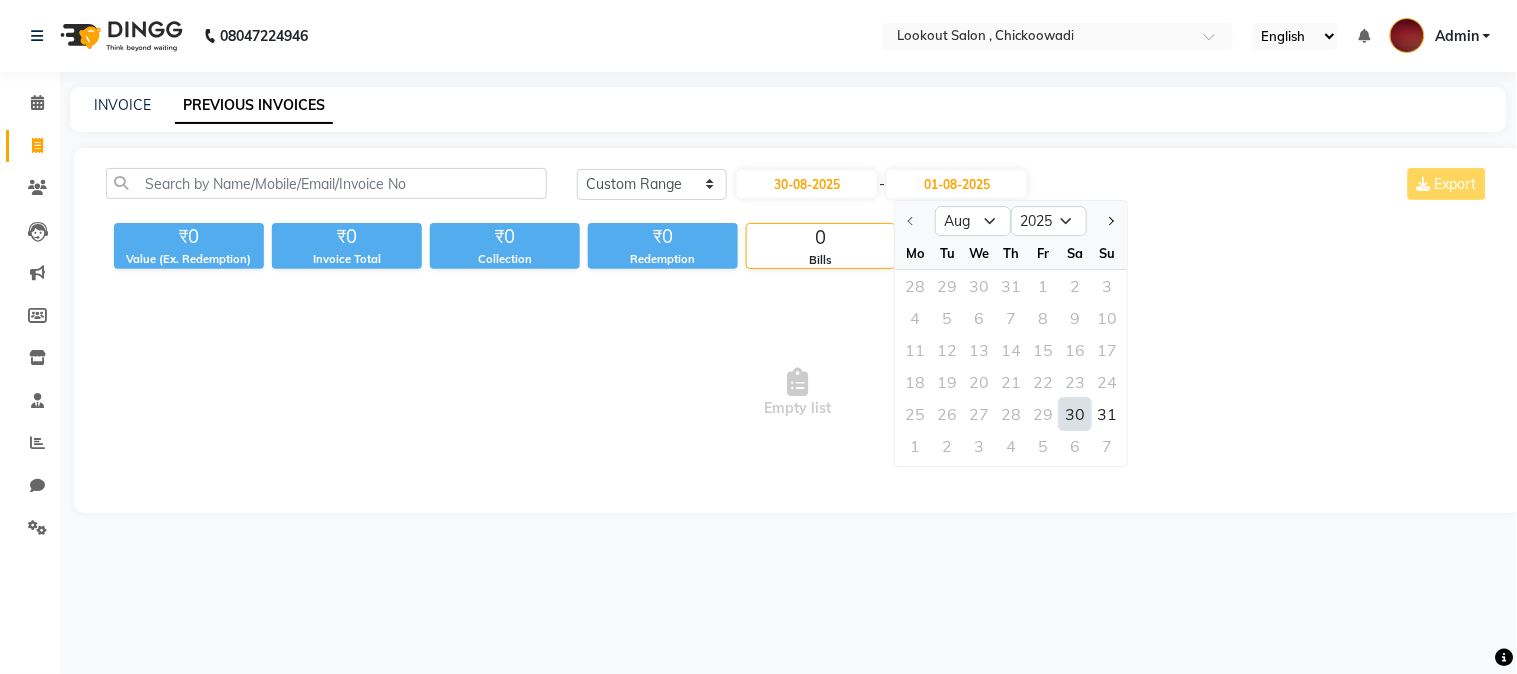 click on "30" 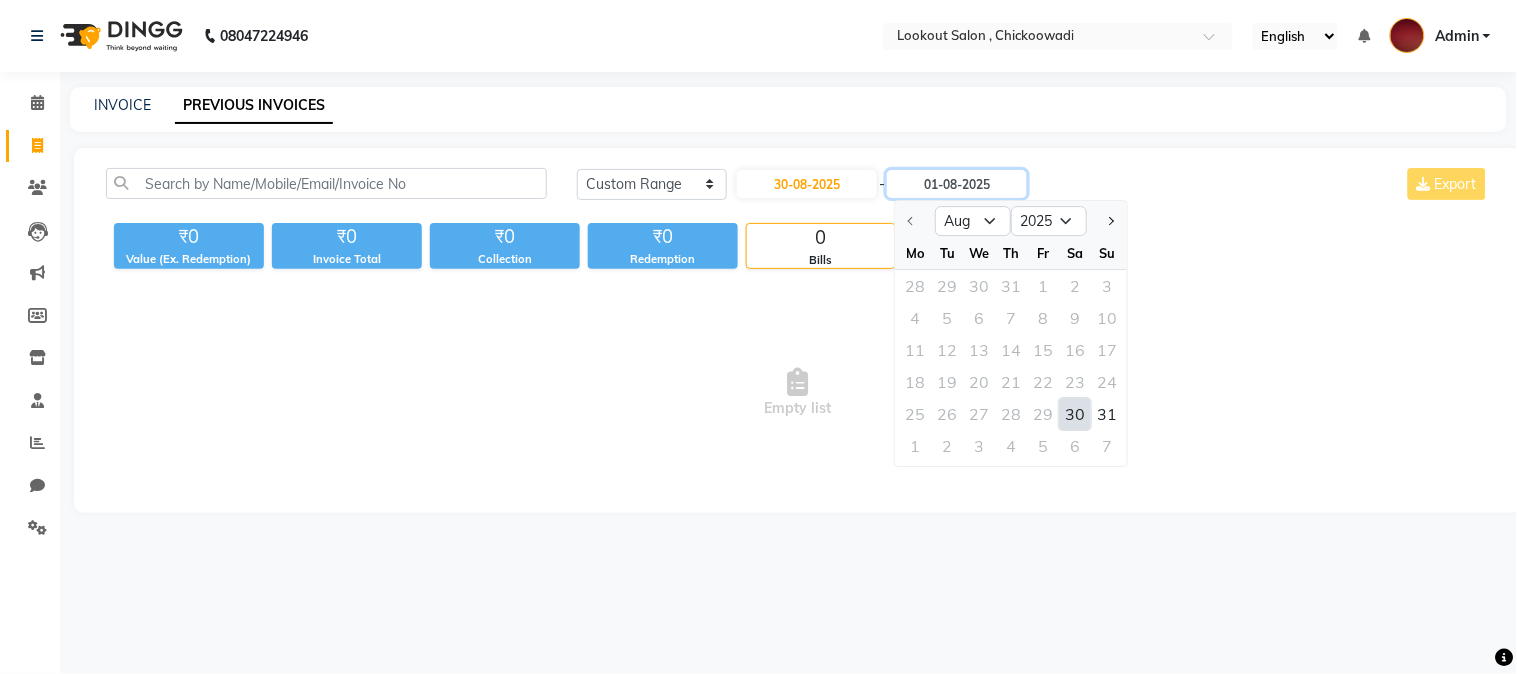 type on "30-08-2025" 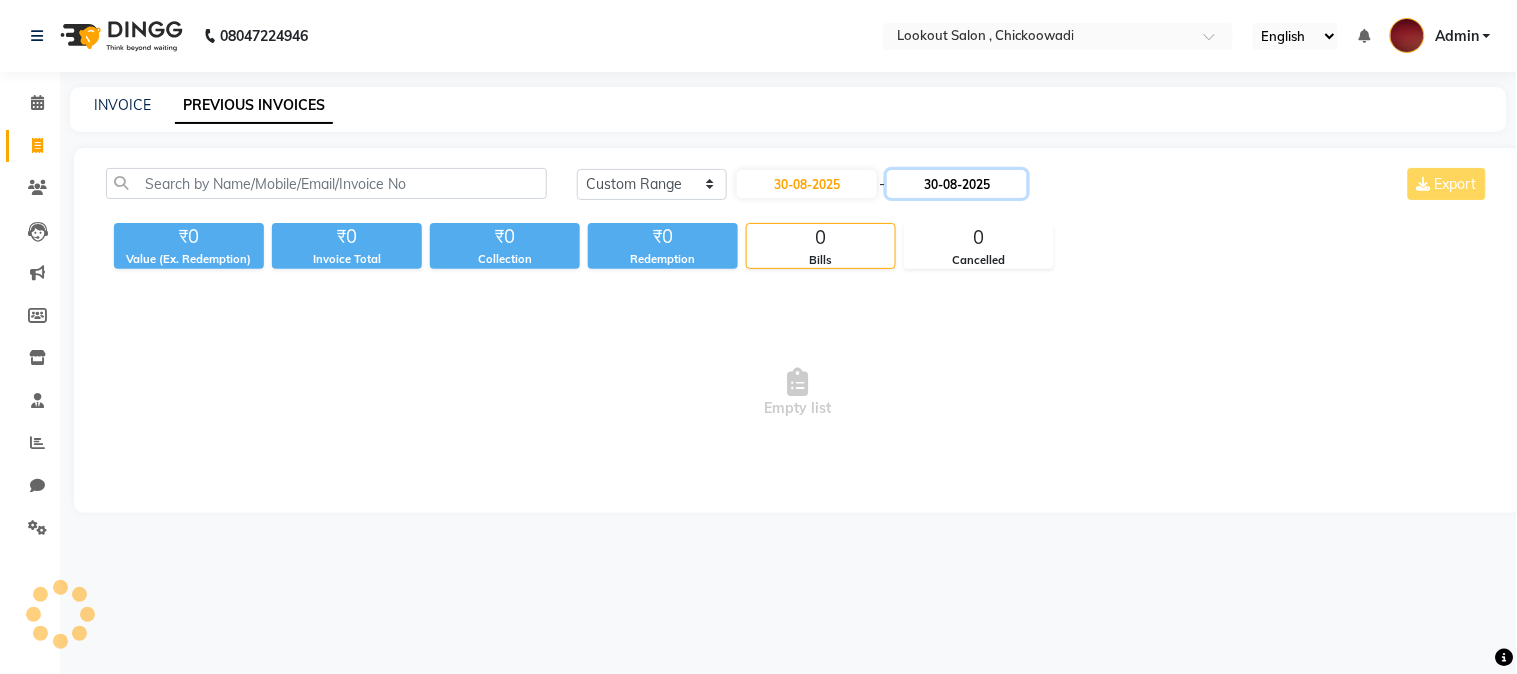 click on "30-08-2025" 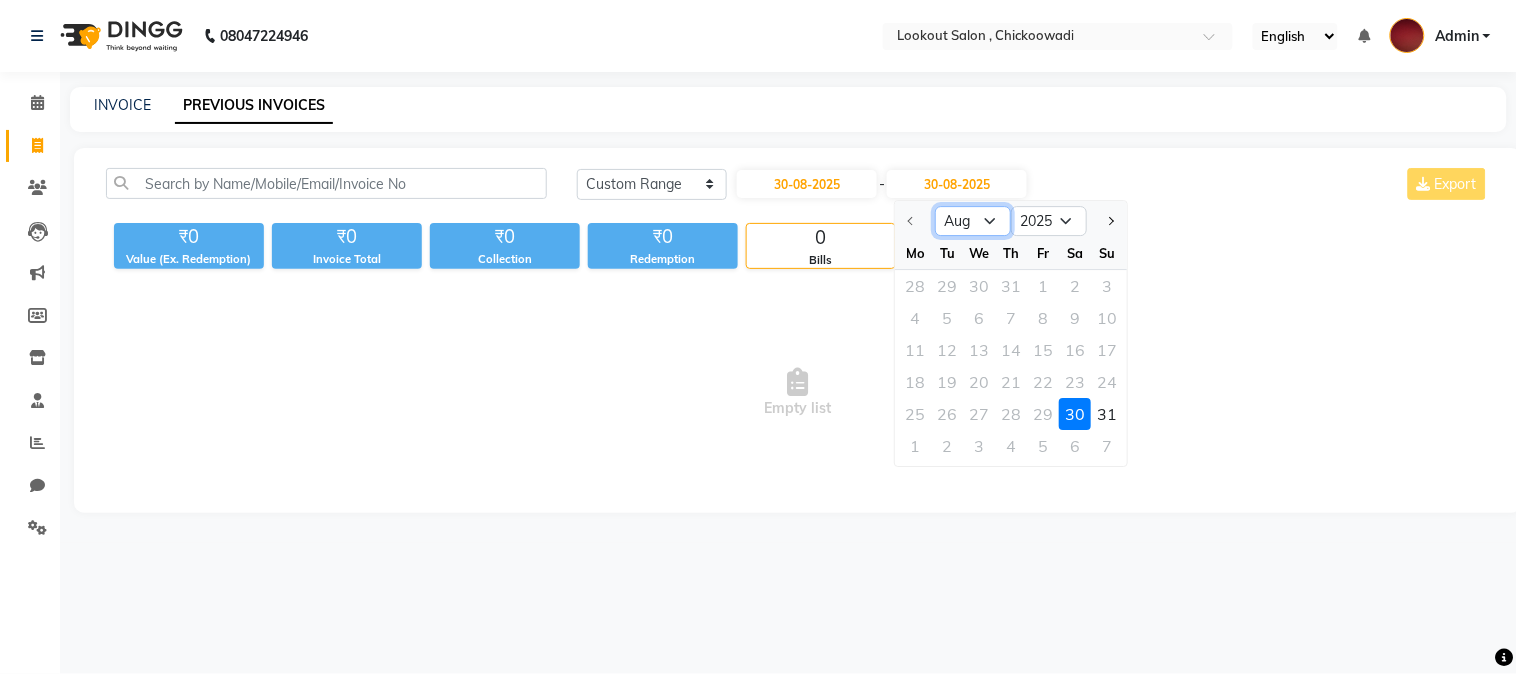 click on "Aug Sep Oct Nov Dec" 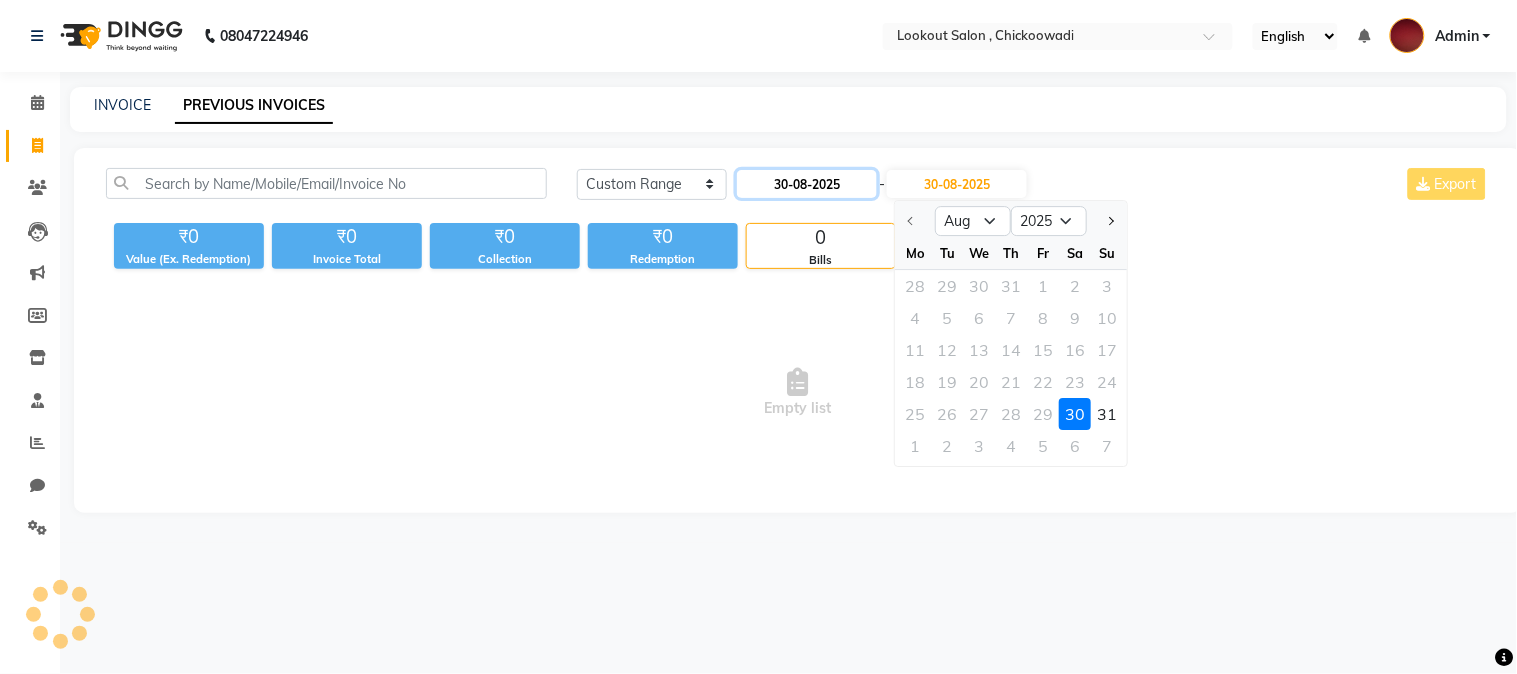 click on "30-08-2025" 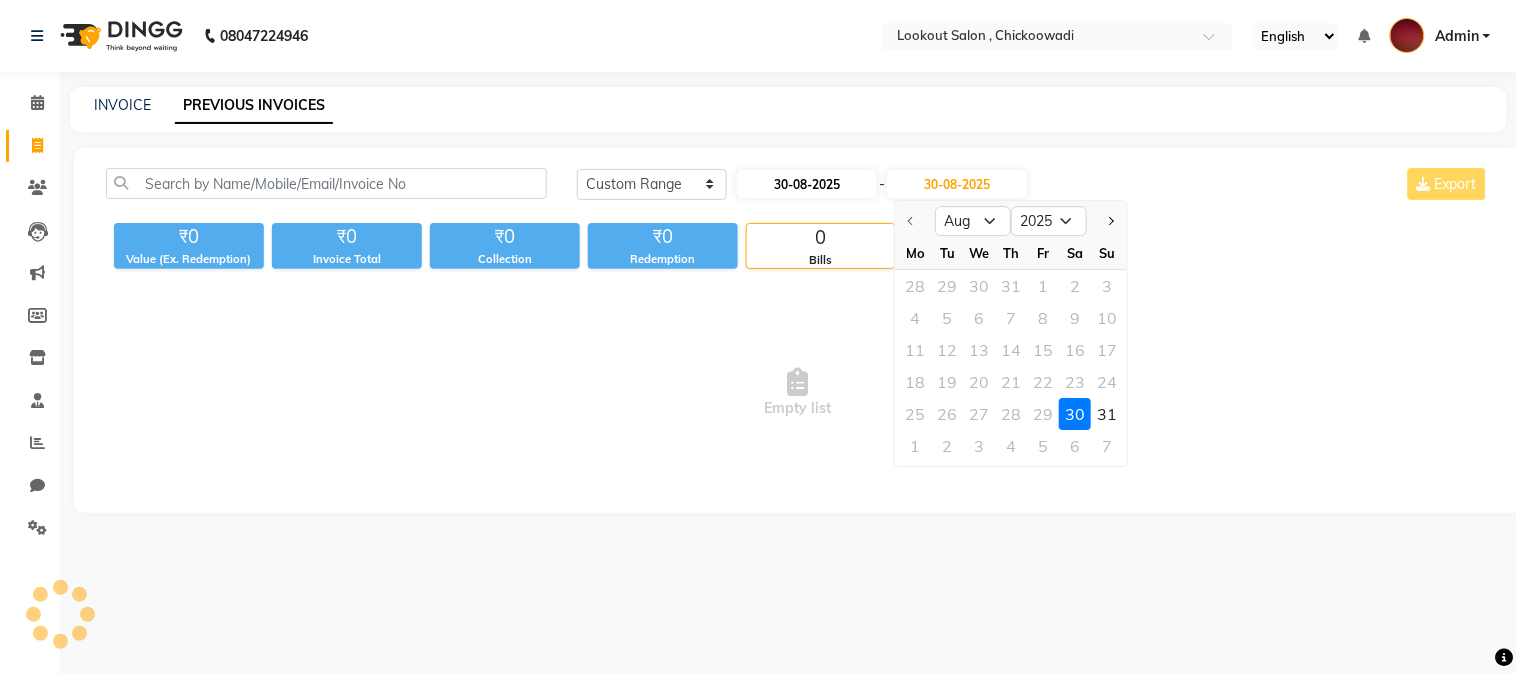 select on "8" 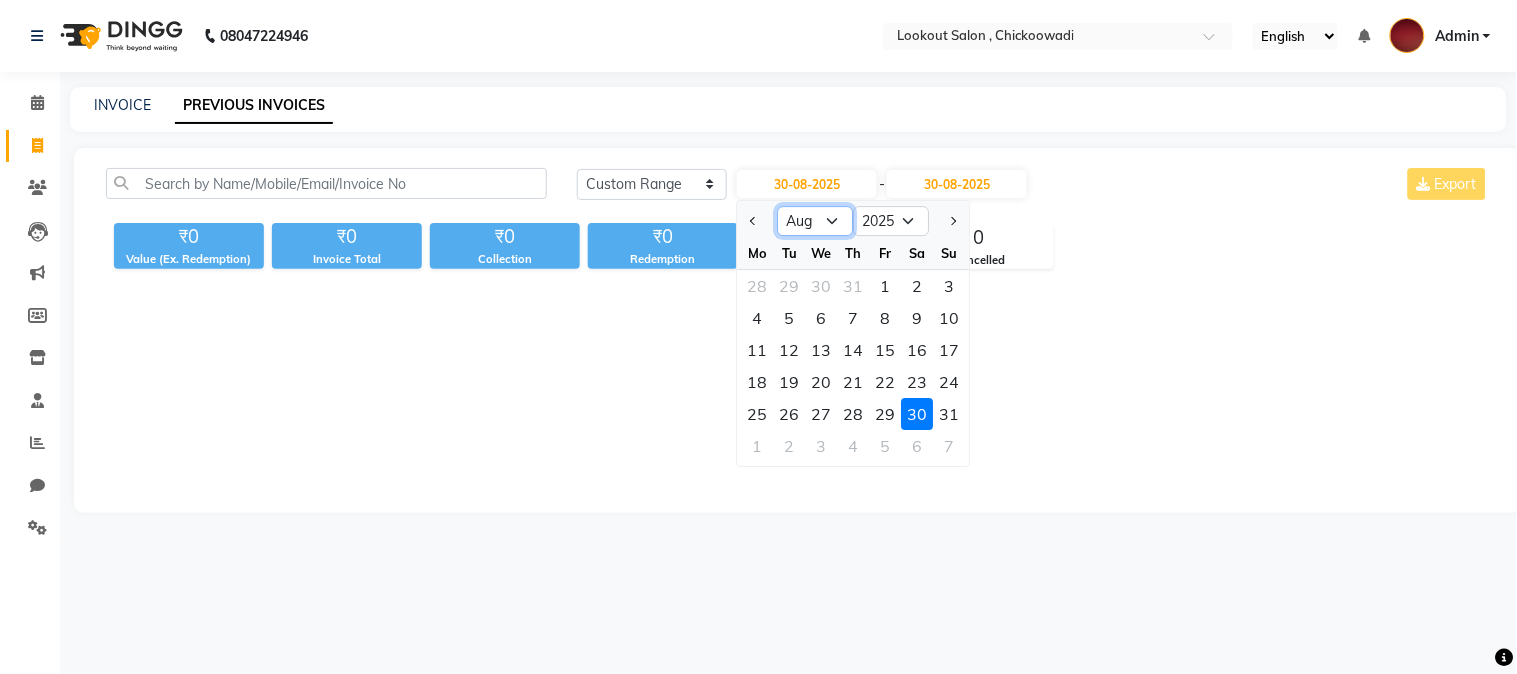 click on "Jan Feb Mar Apr May Jun Jul Aug Sep Oct Nov Dec" 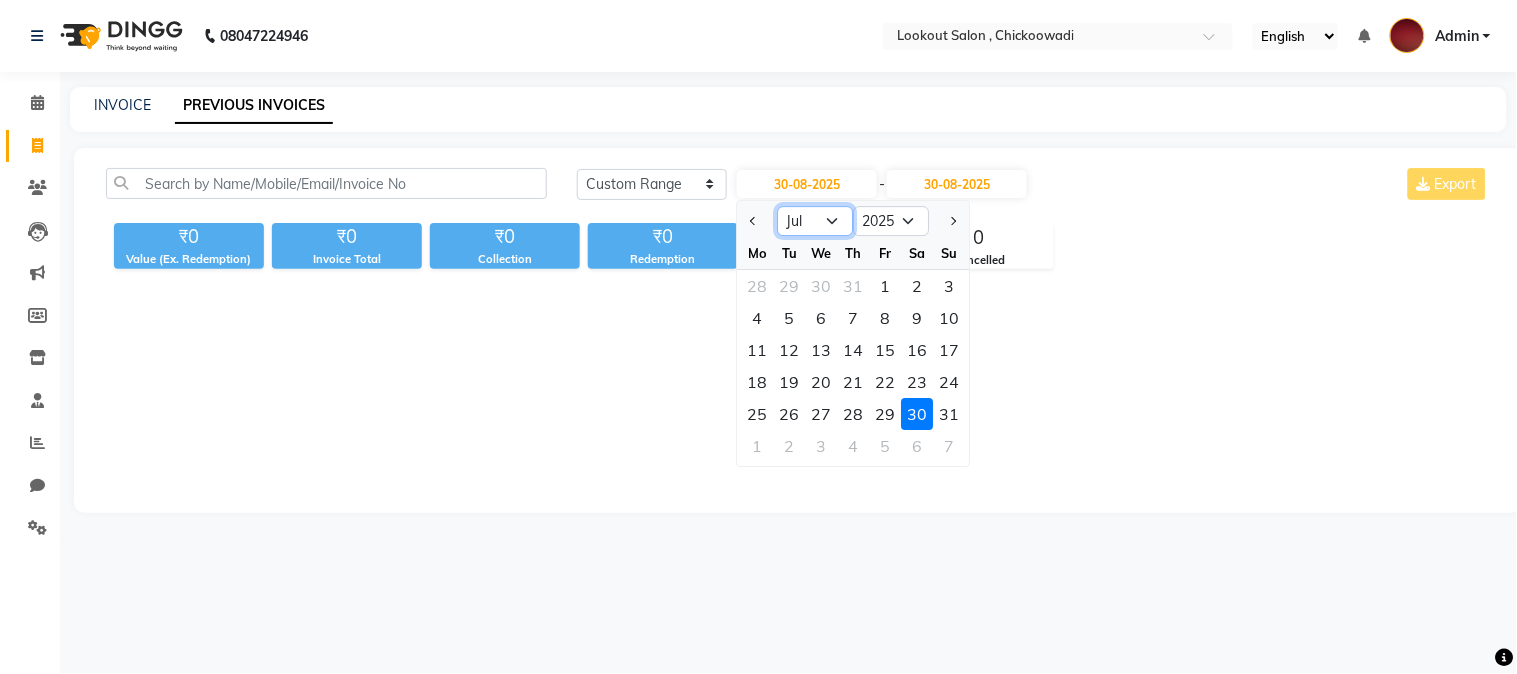 click on "Jan Feb Mar Apr May Jun Jul Aug Sep Oct Nov Dec" 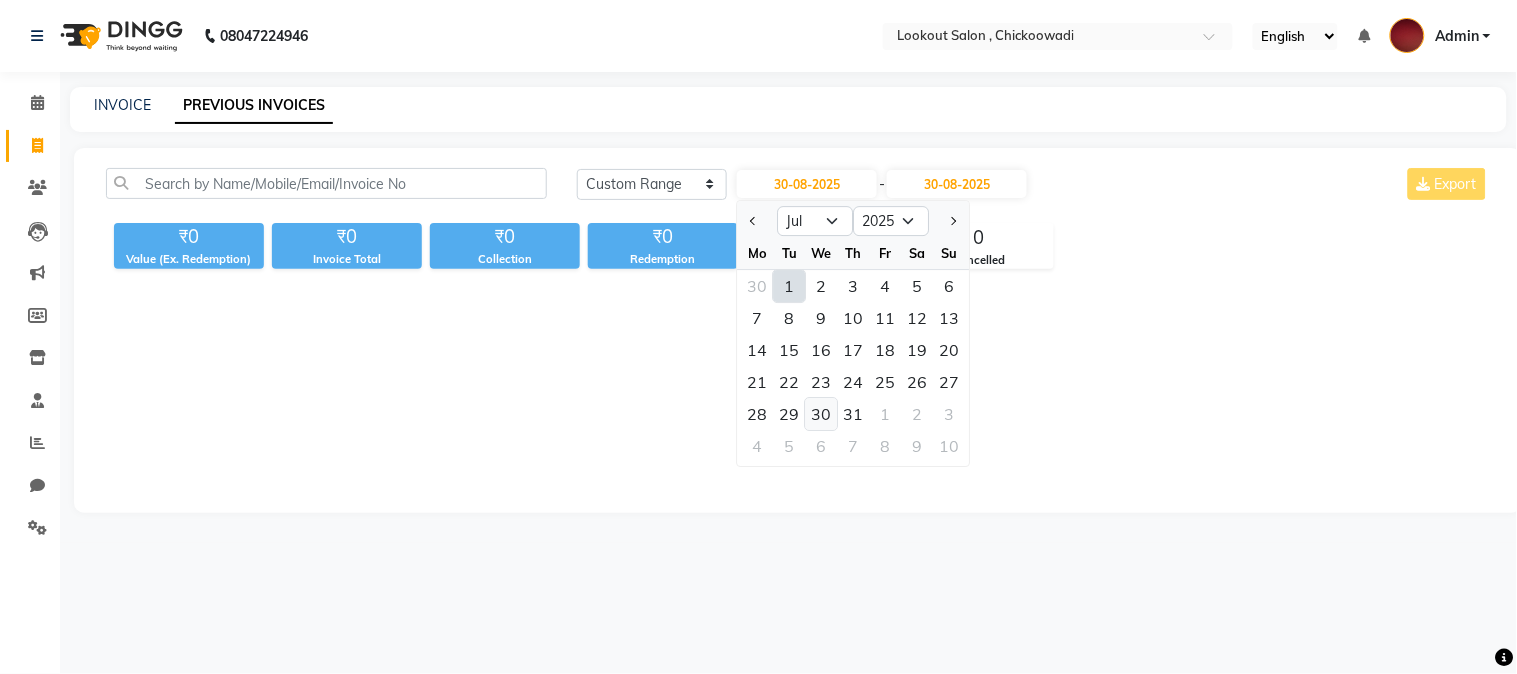 click on "30" 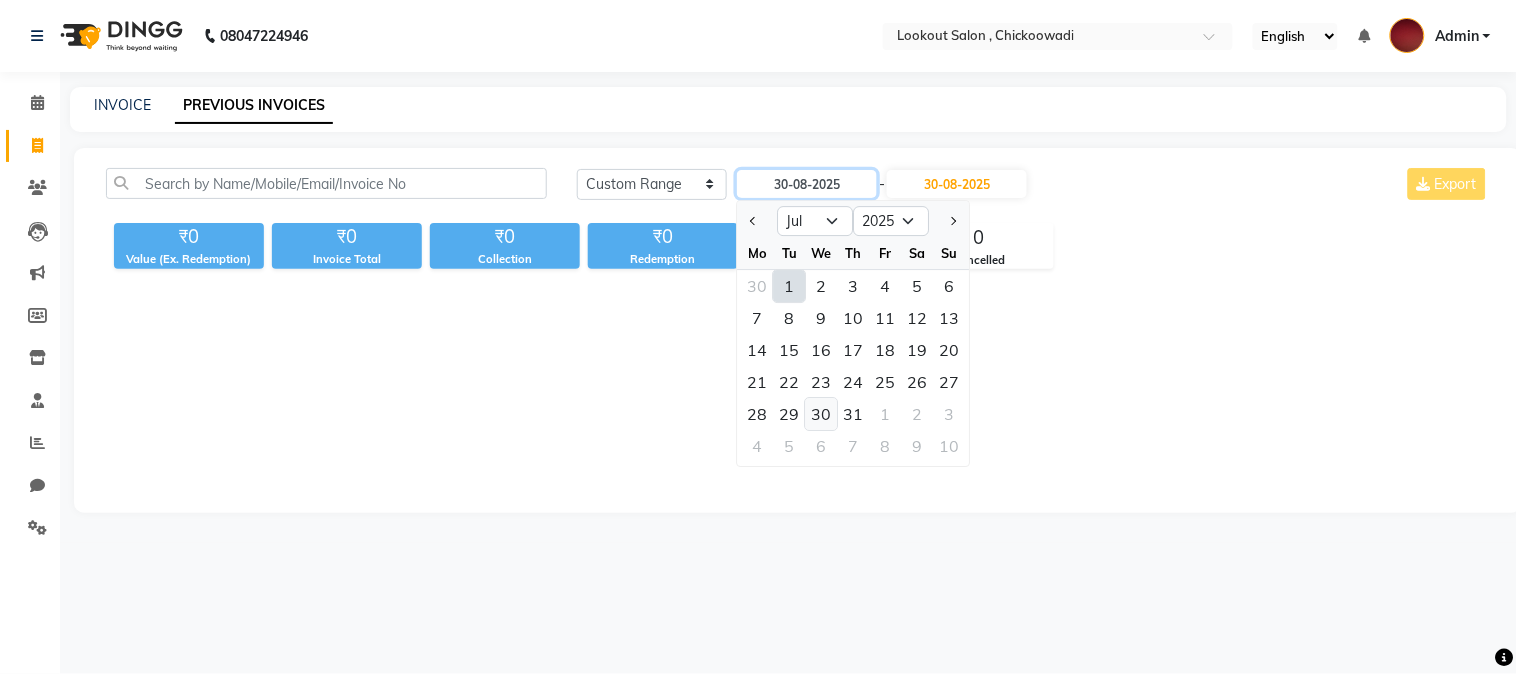type on "30-07-2025" 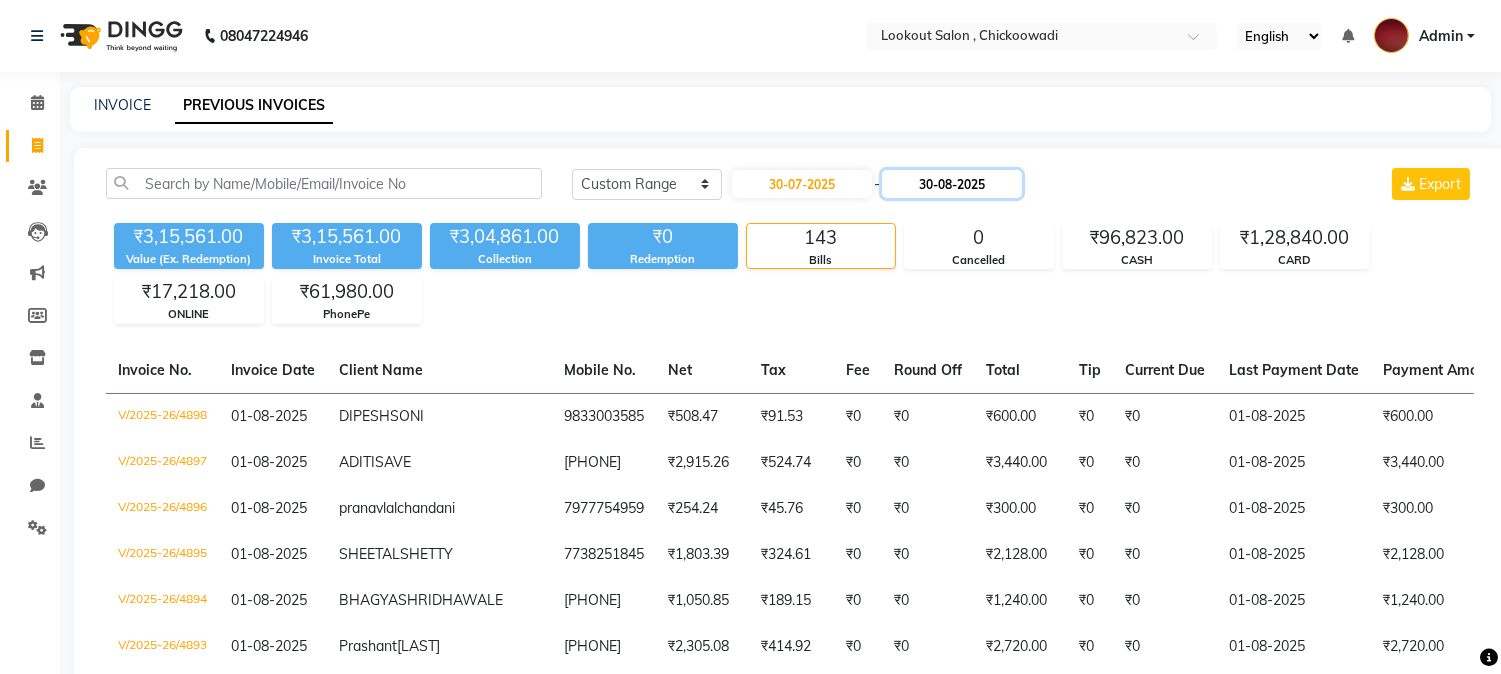click on "30-08-2025" 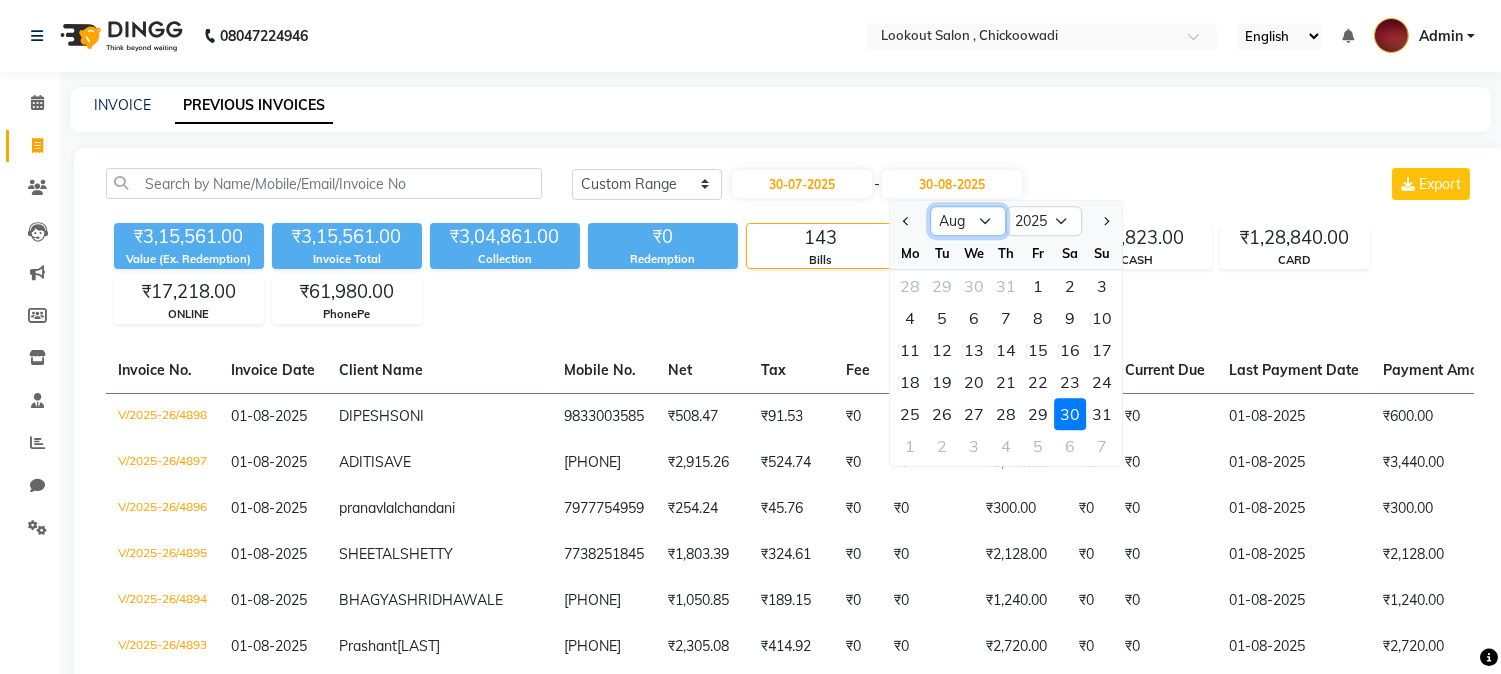 click on "Jul Aug Sep Oct Nov Dec" 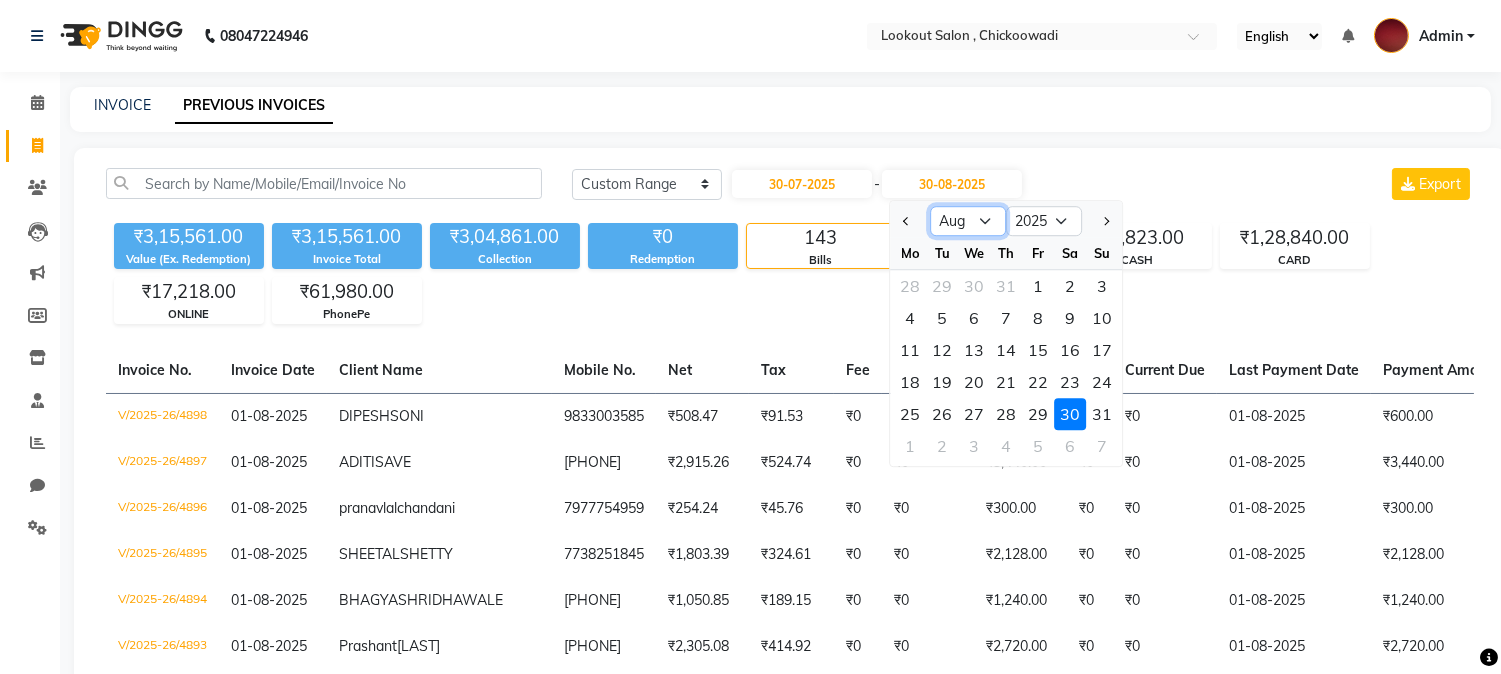 select on "7" 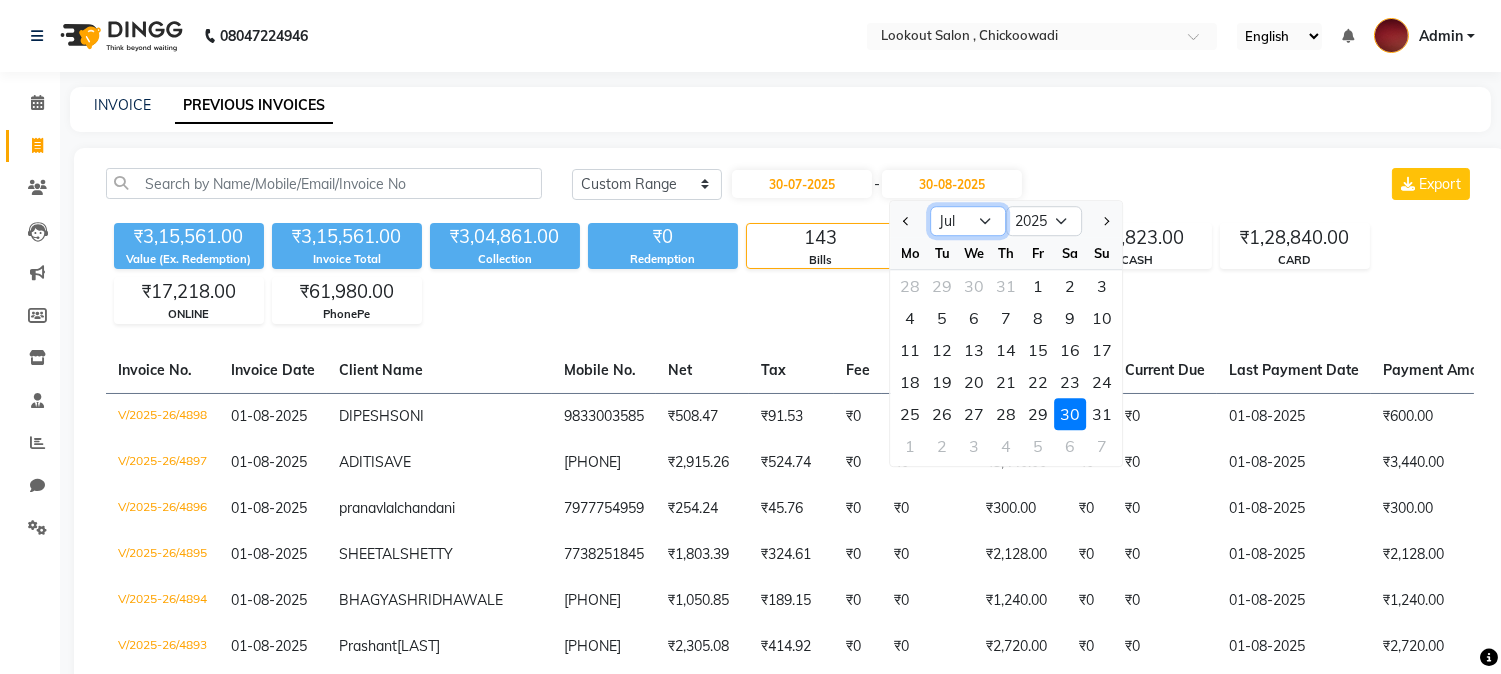 click on "Jul Aug Sep Oct Nov Dec" 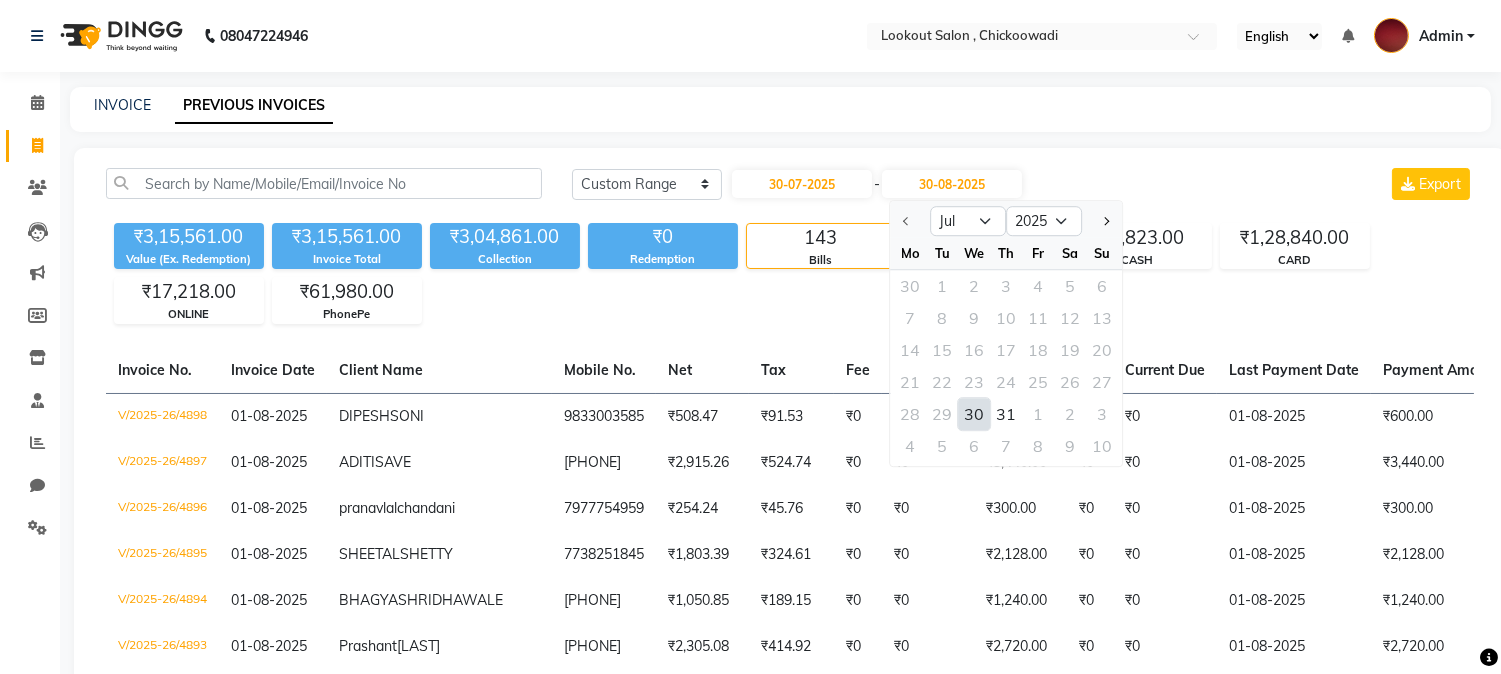 click on "30" 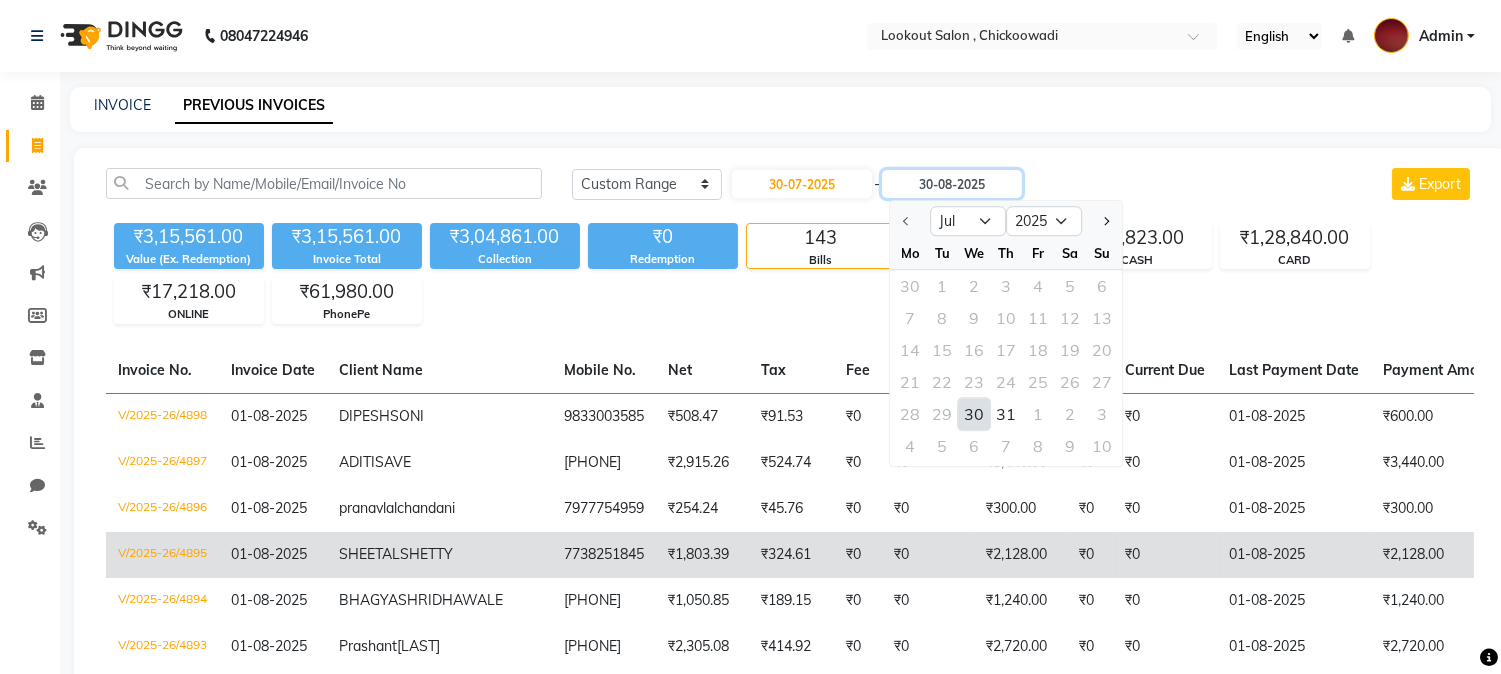 type on "30-07-2025" 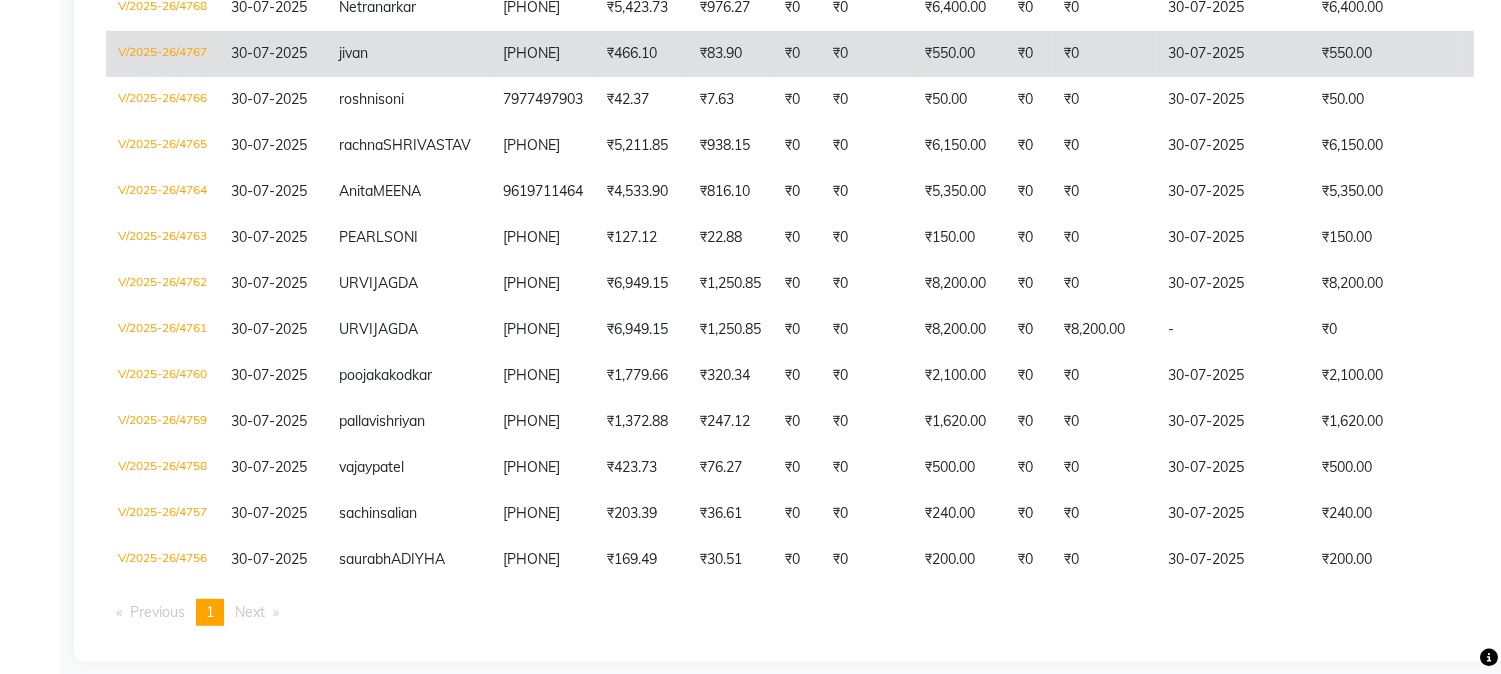 scroll, scrollTop: 2222, scrollLeft: 0, axis: vertical 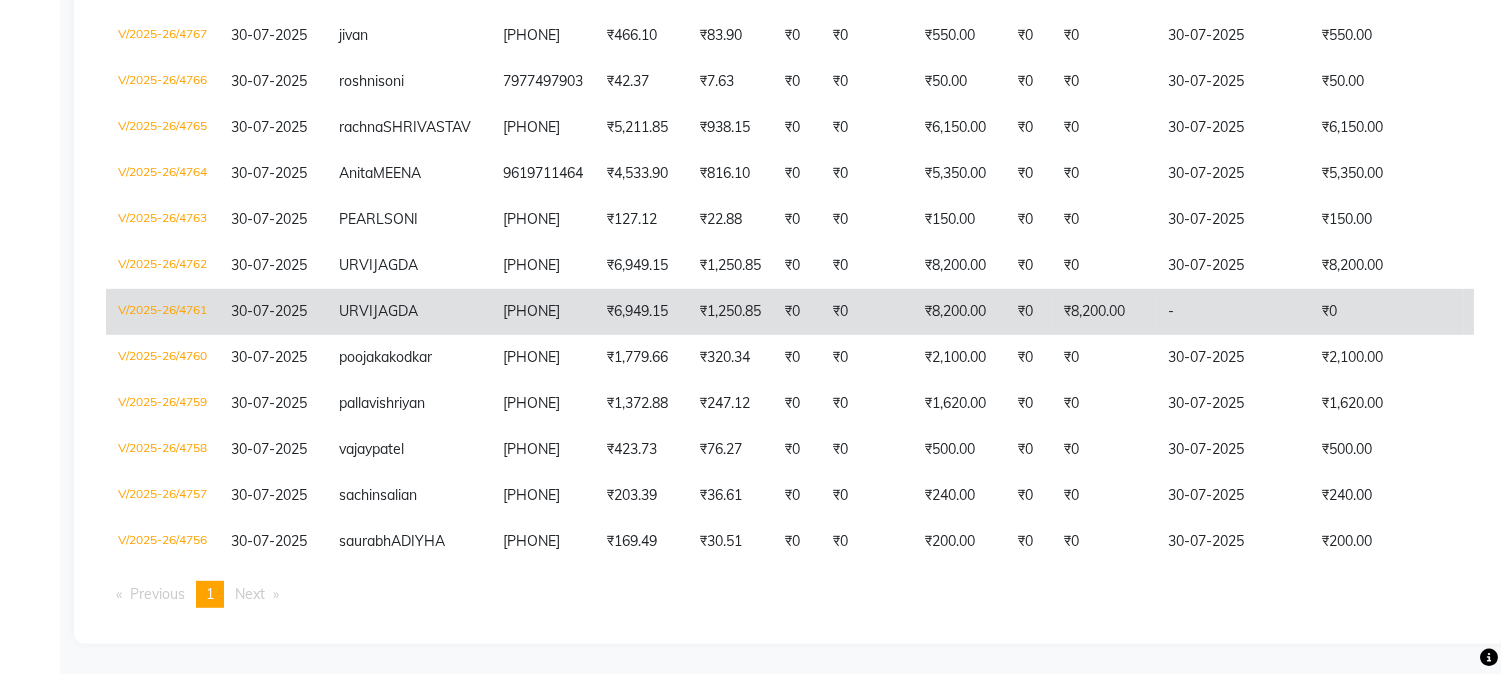 click on "₹1,250.85" 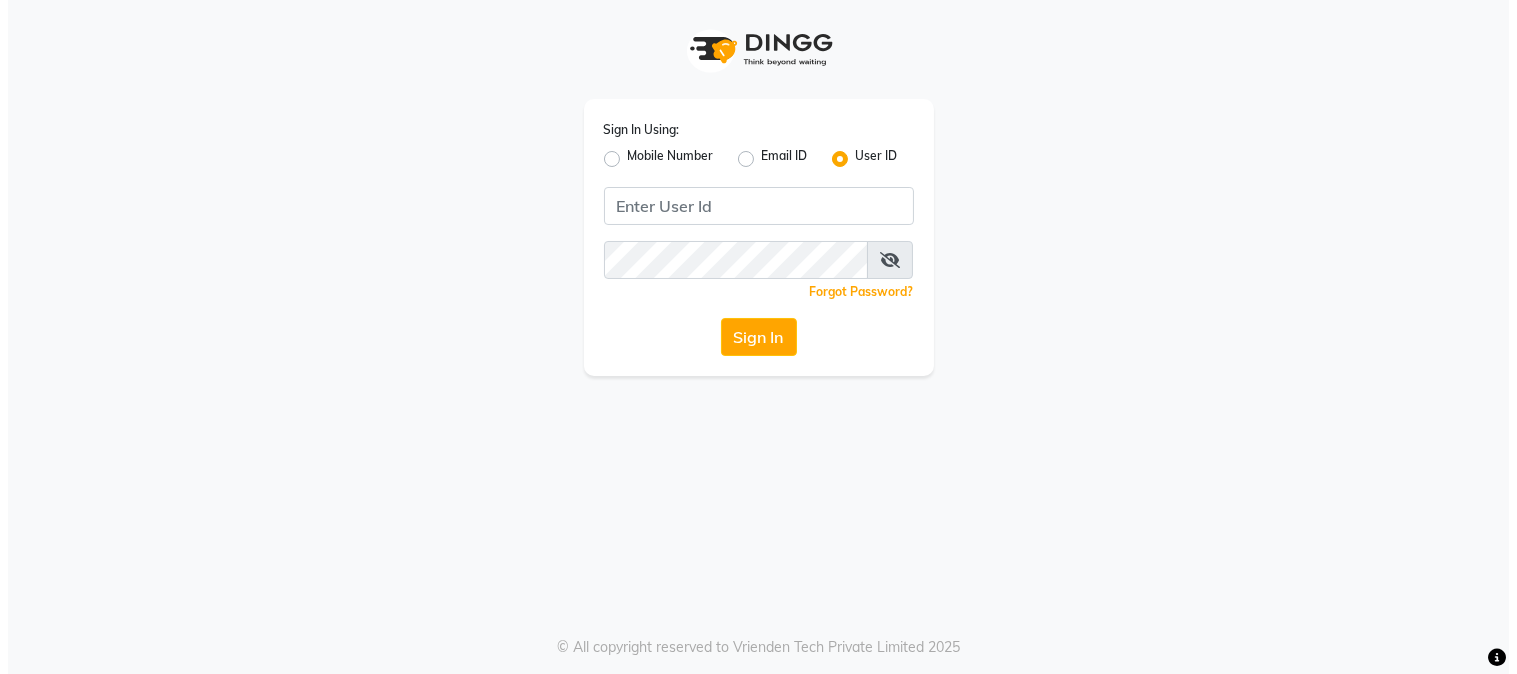 scroll, scrollTop: 0, scrollLeft: 0, axis: both 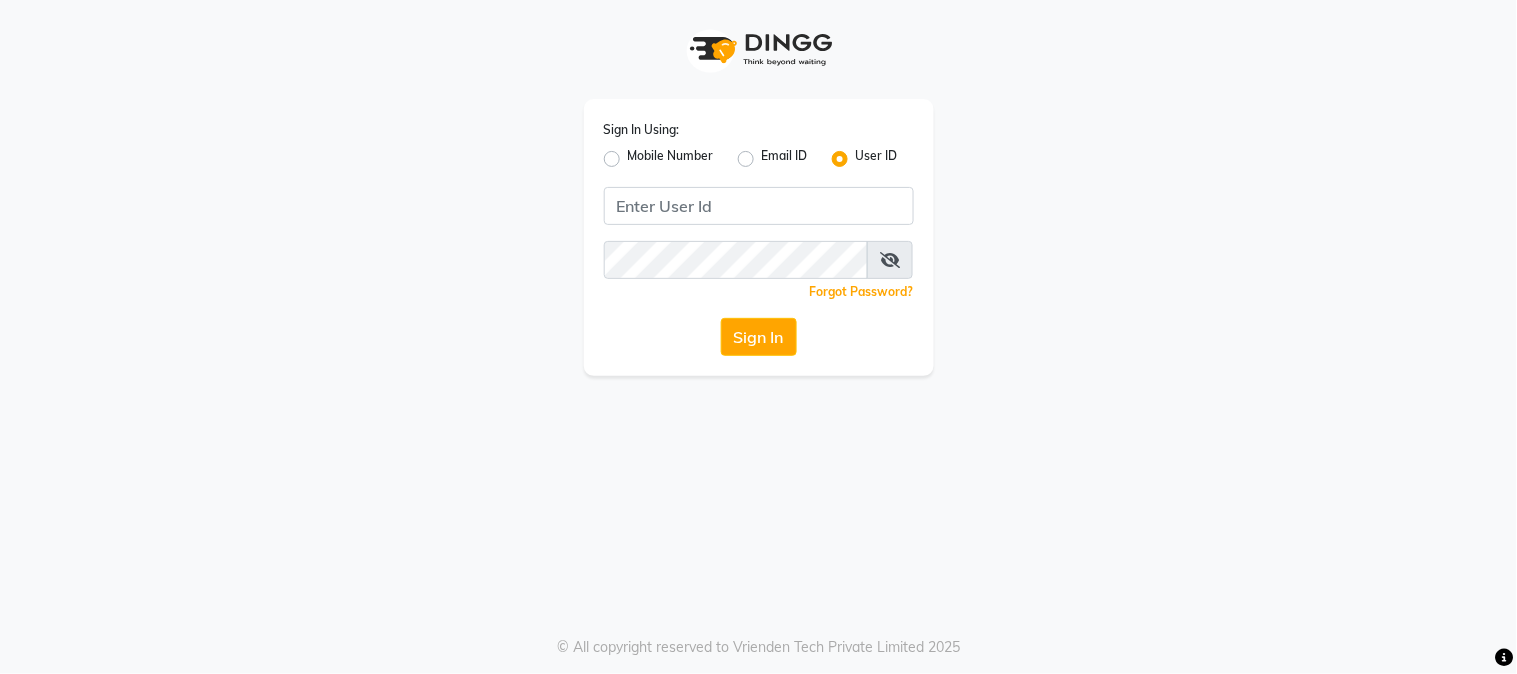 click on "Mobile Number" 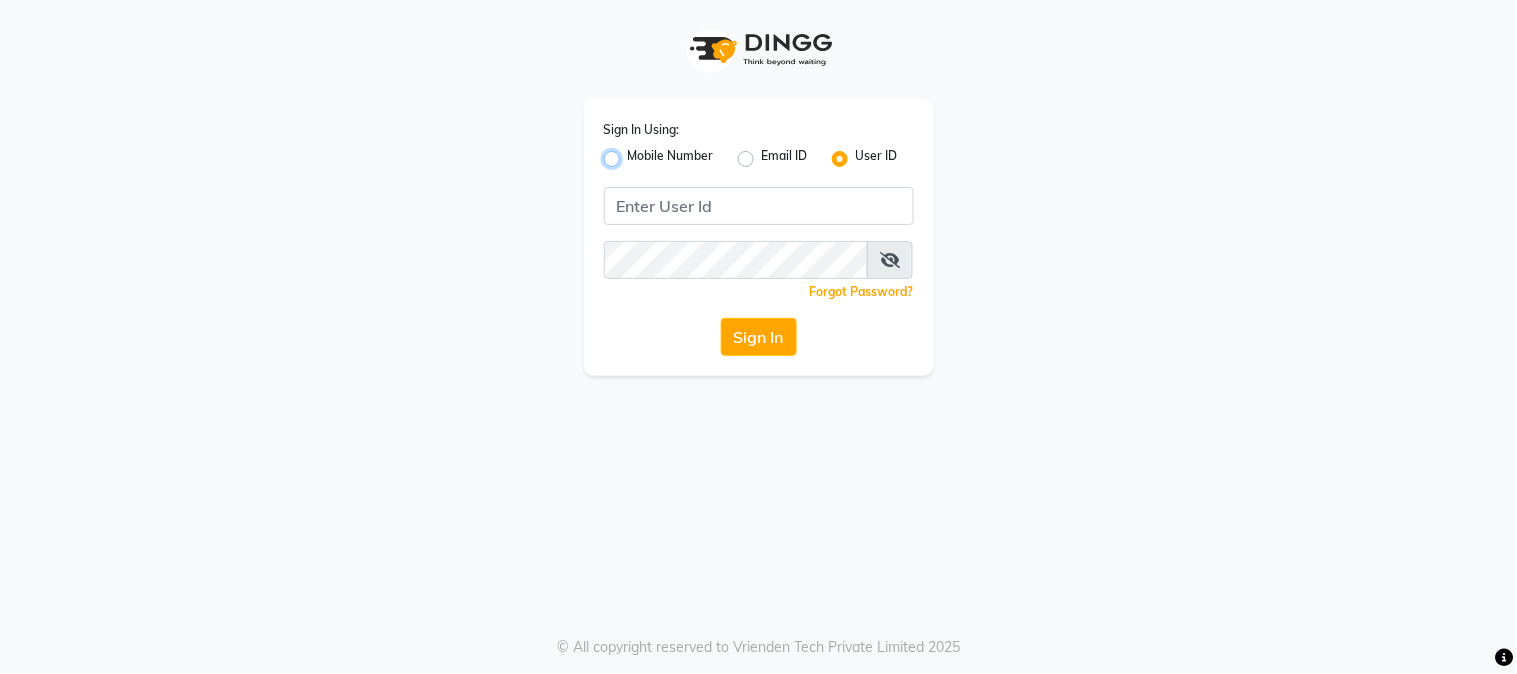 click on "Mobile Number" at bounding box center (634, 153) 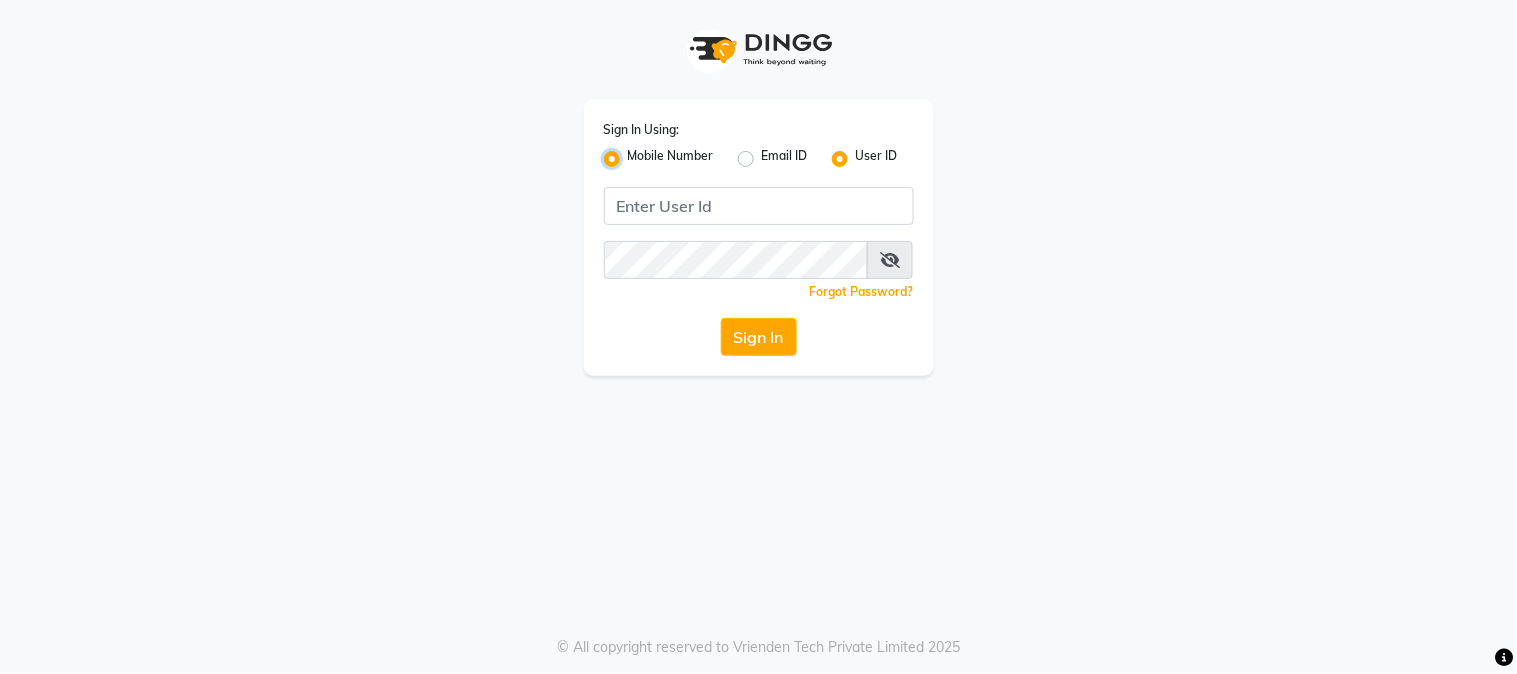 radio on "false" 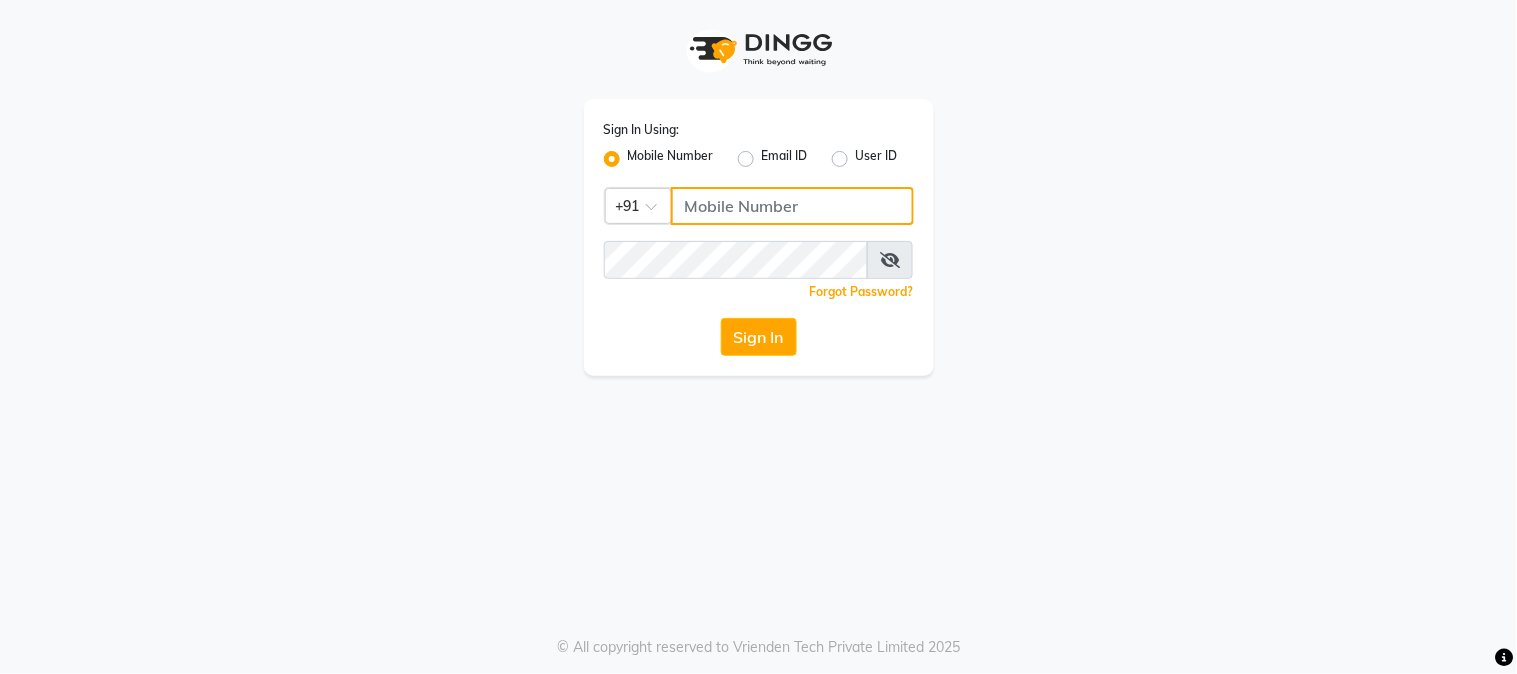 click 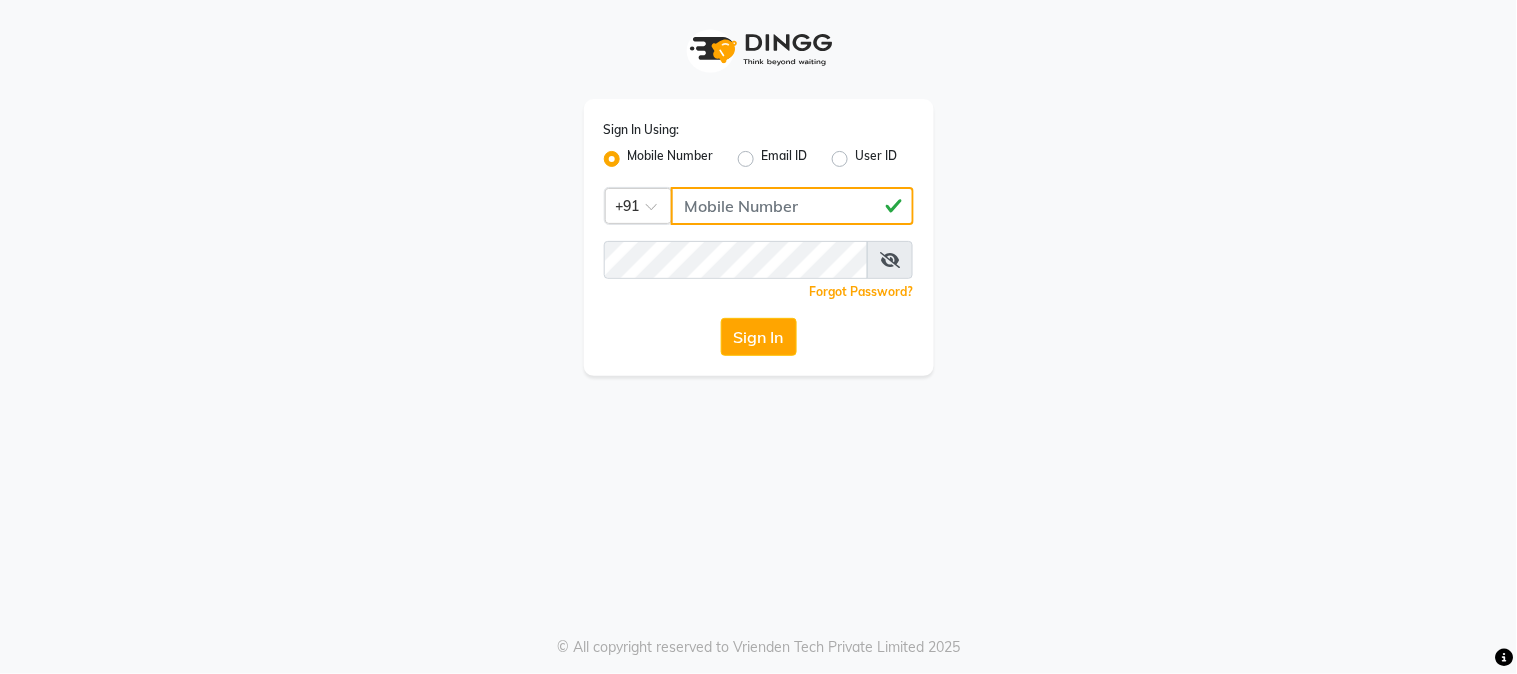 type on "9819402381" 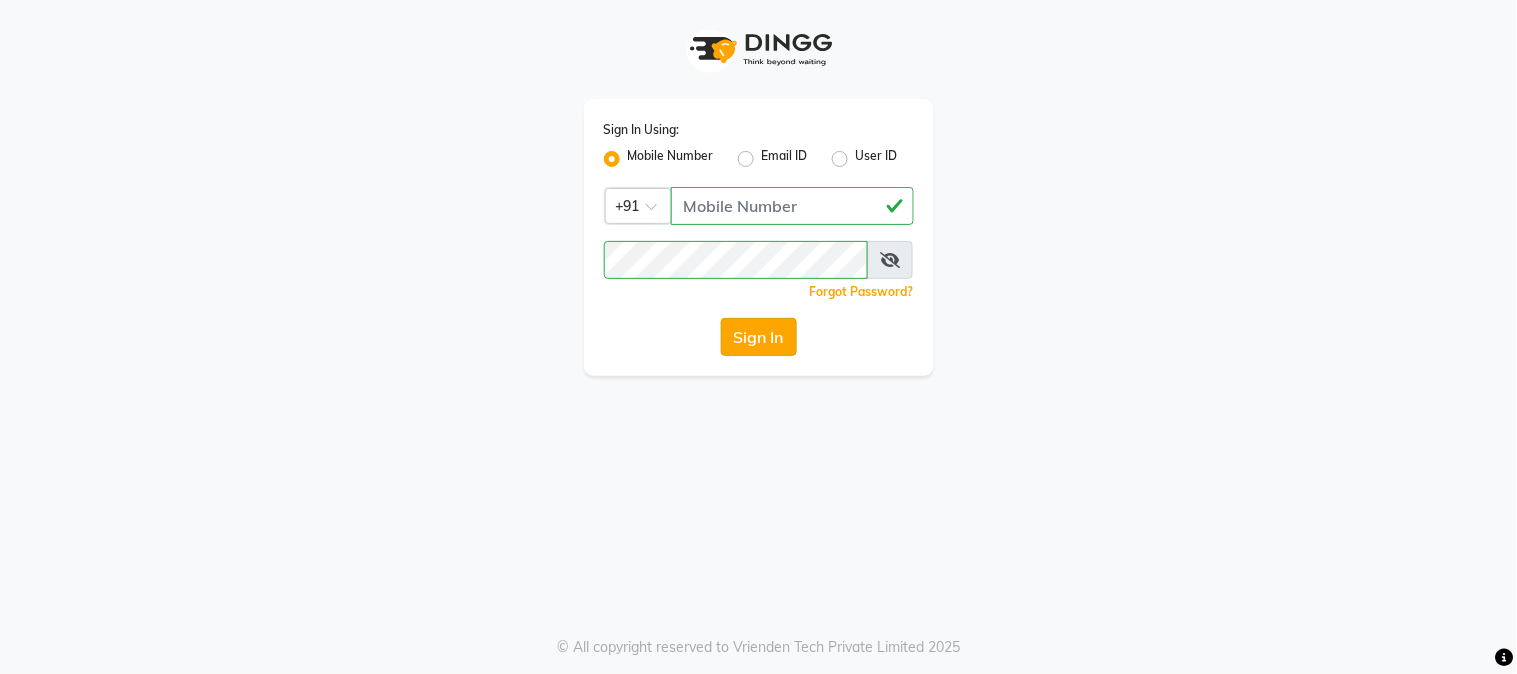 click on "Sign In" 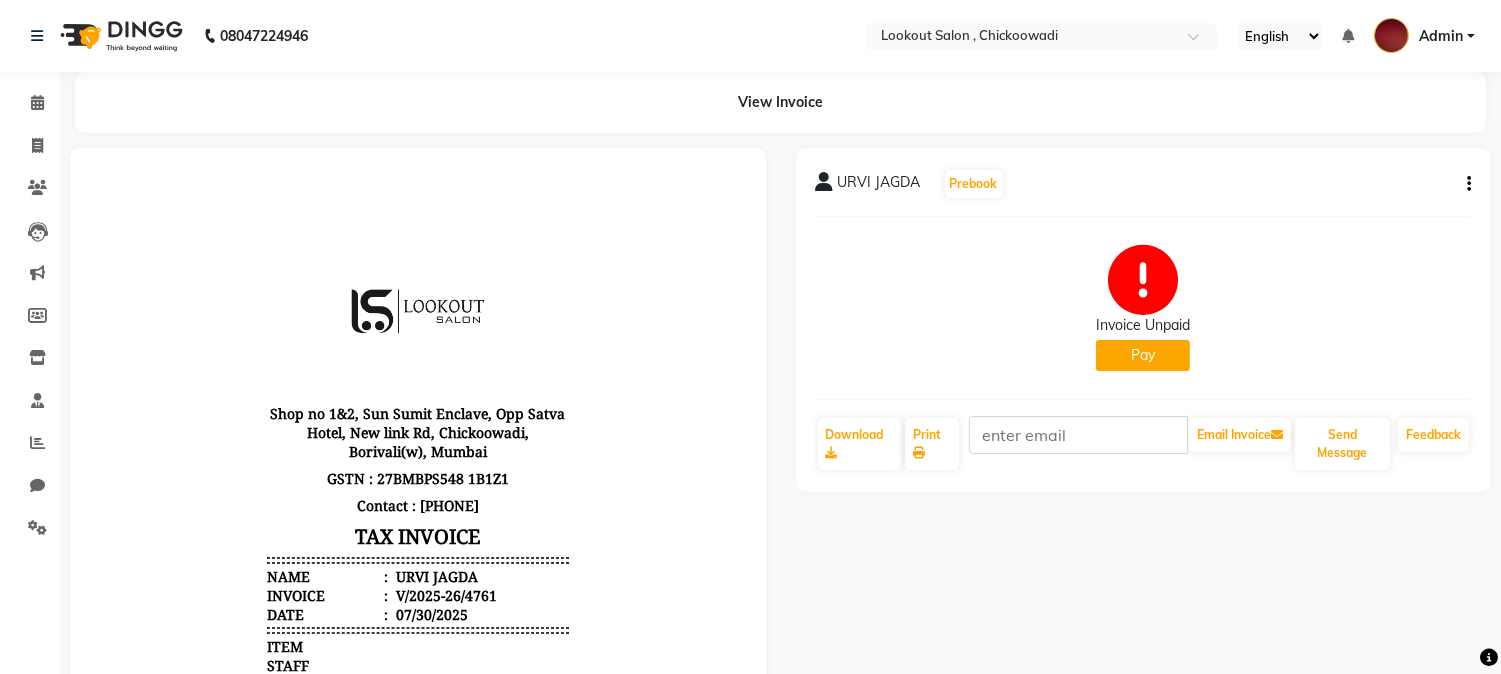 scroll, scrollTop: 0, scrollLeft: 0, axis: both 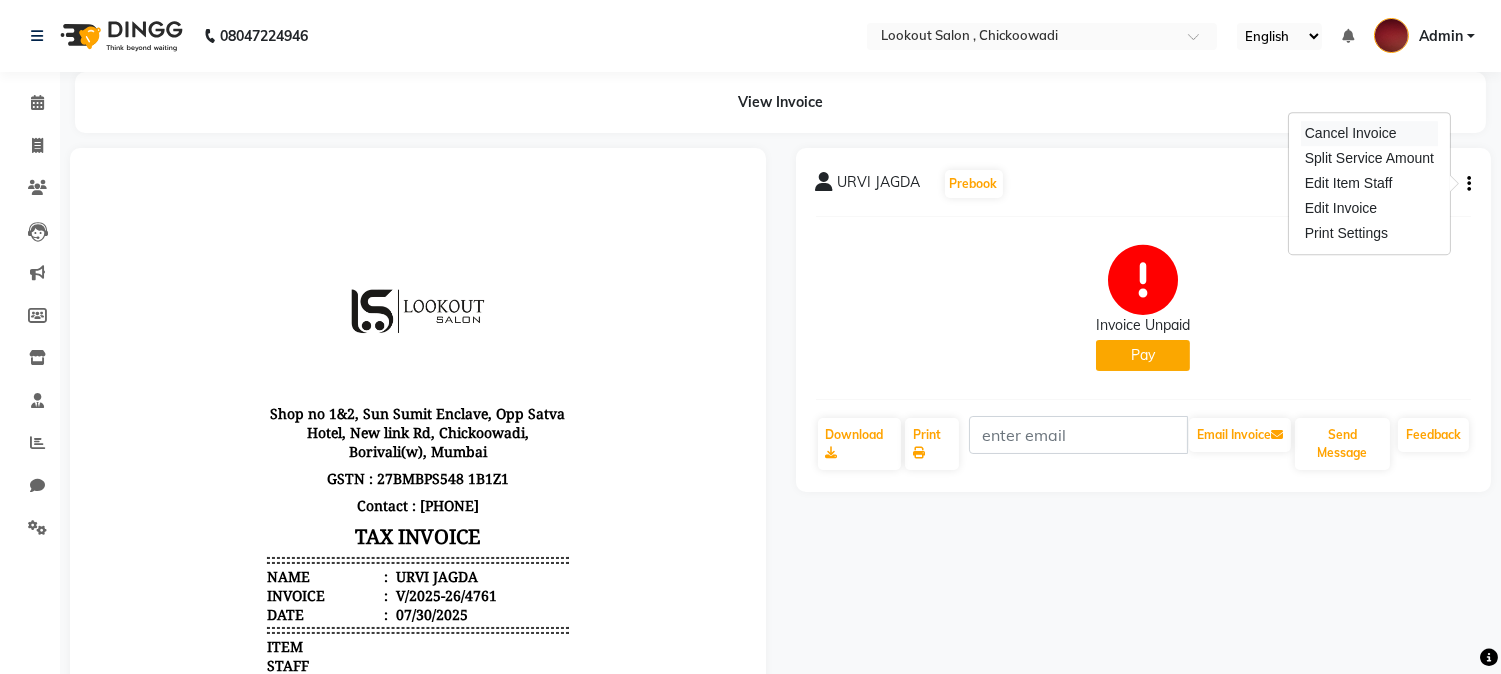 click on "Cancel Invoice" at bounding box center [1369, 133] 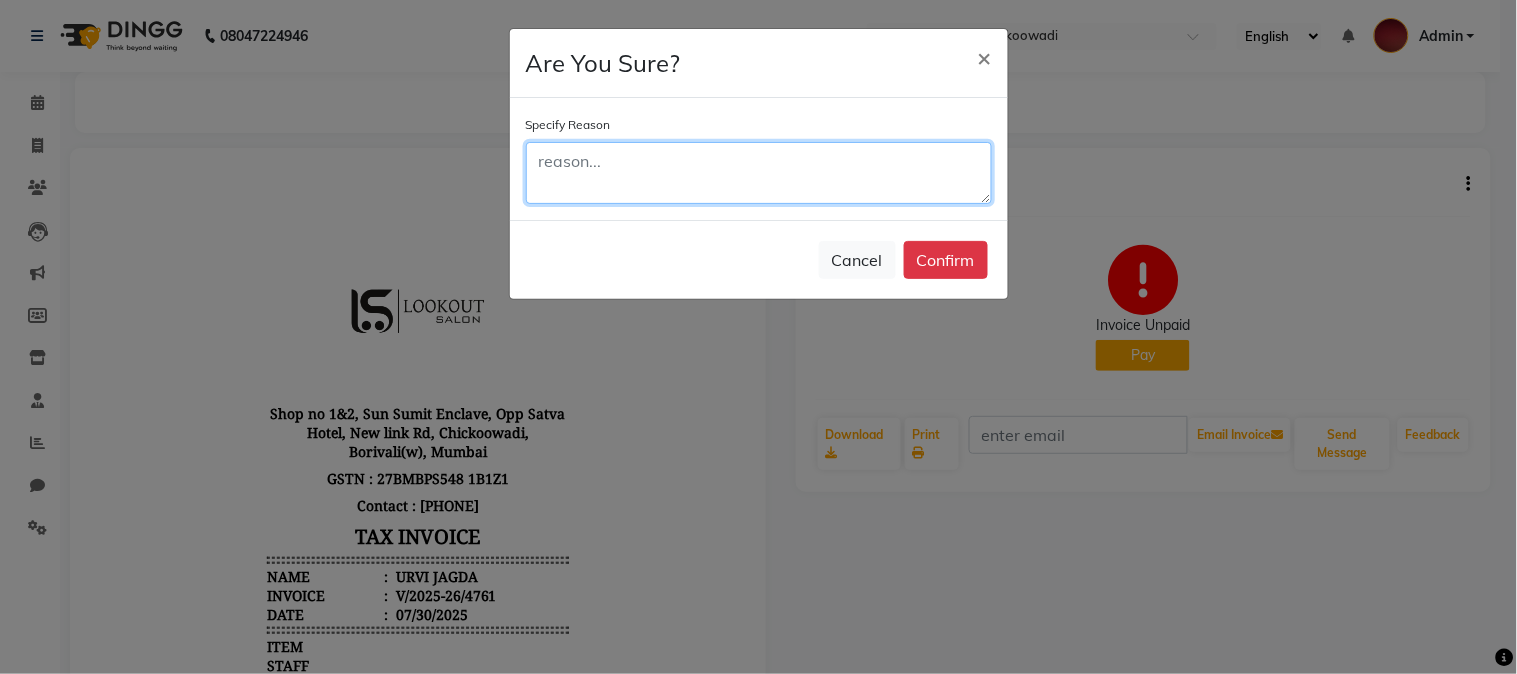click 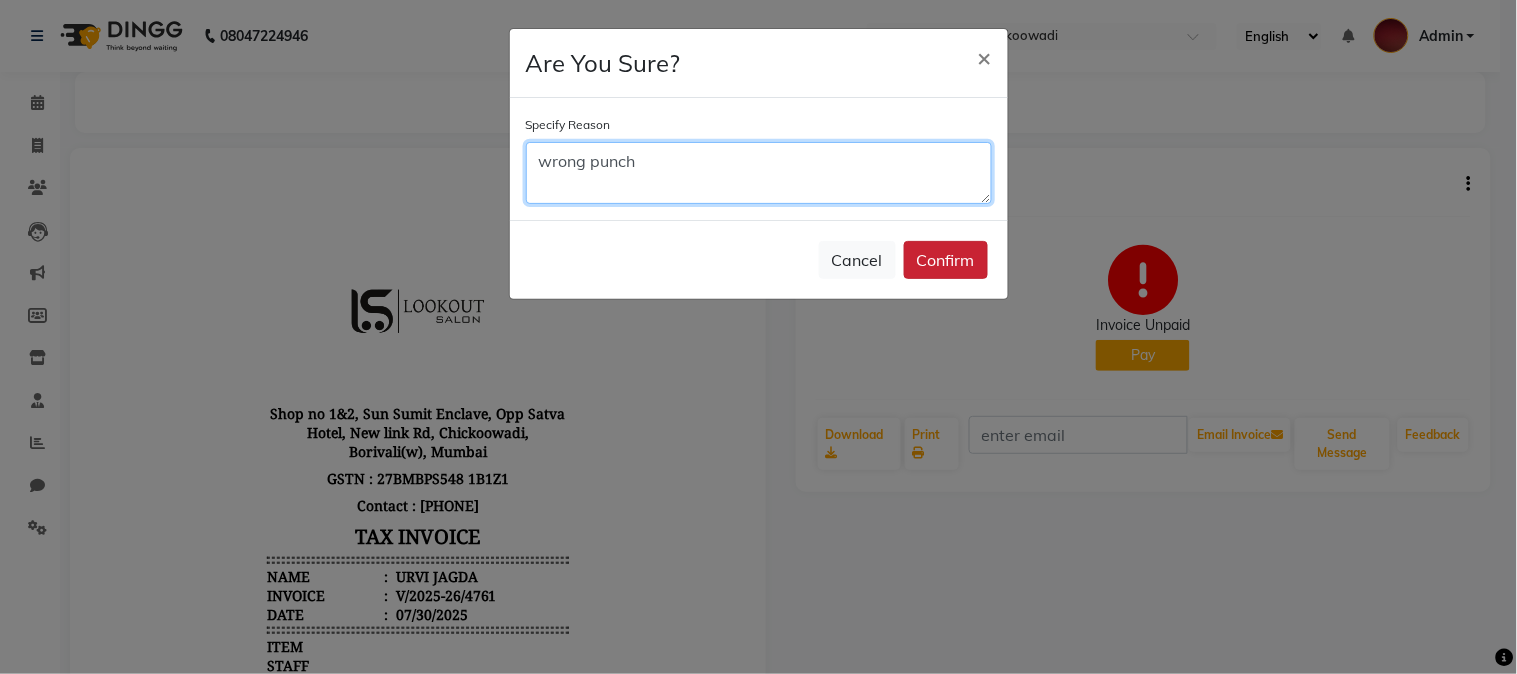 type on "wrong punch" 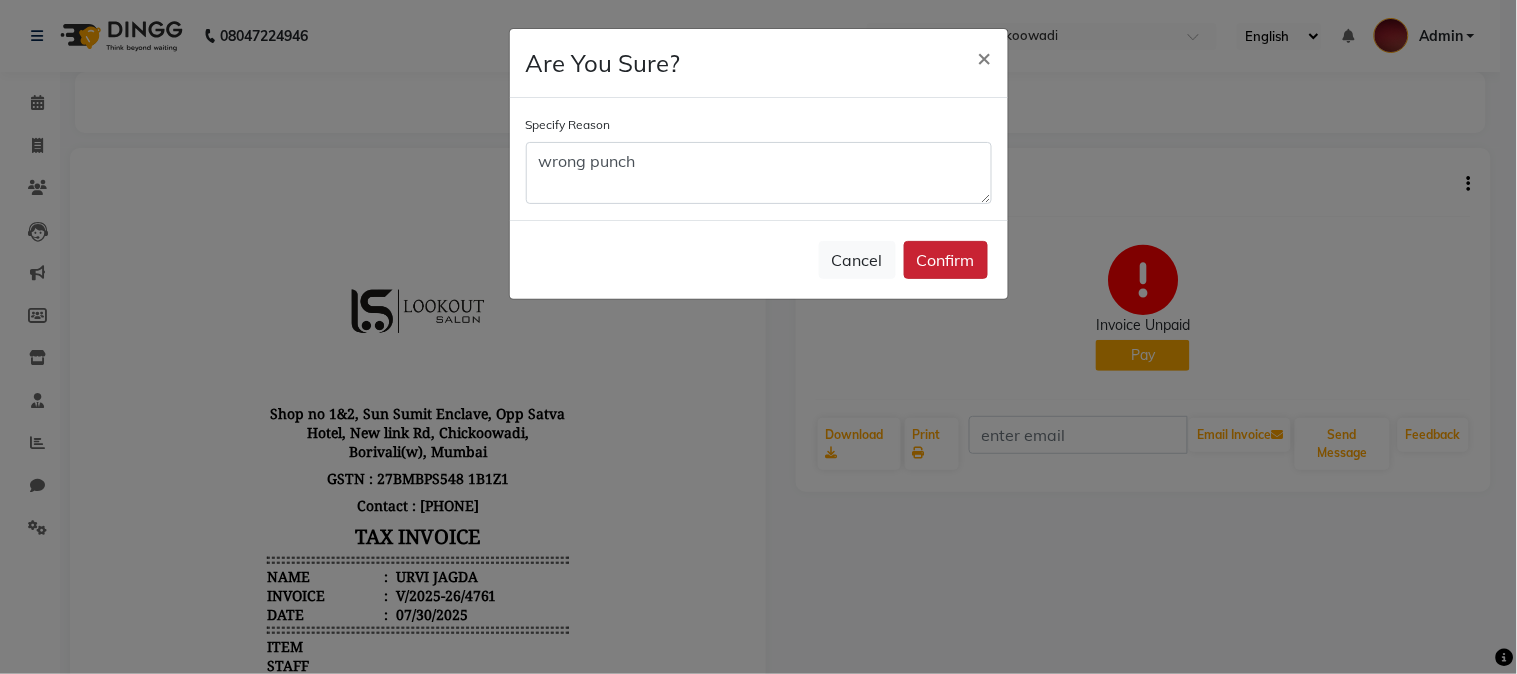 click on "Confirm" 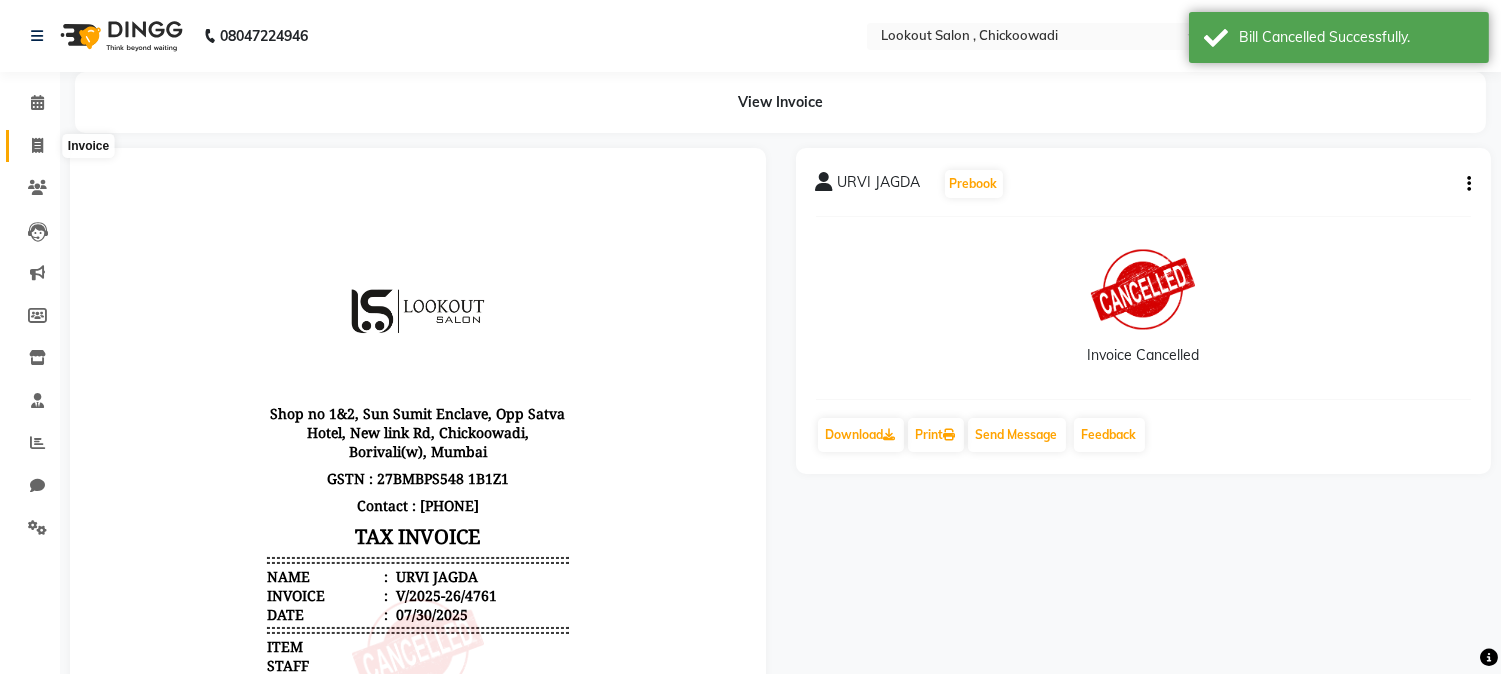 click 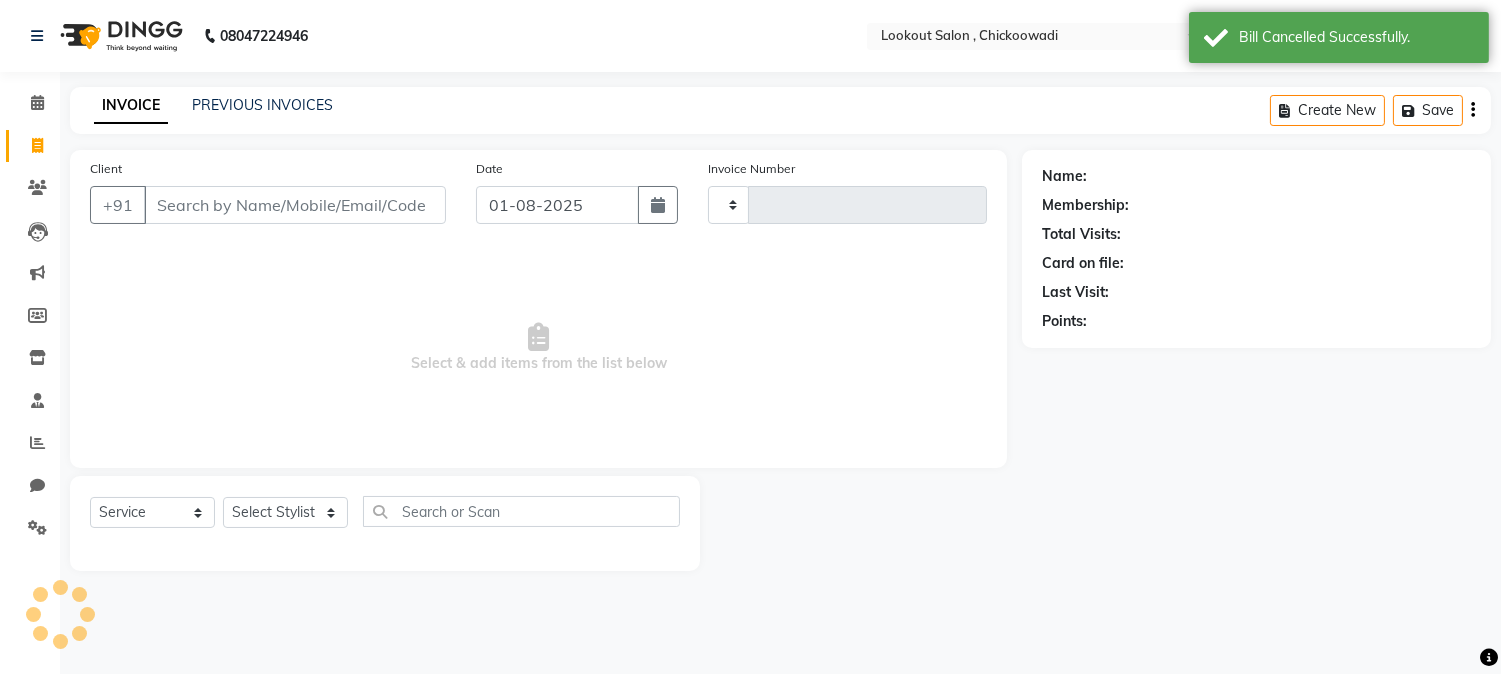 type on "4899" 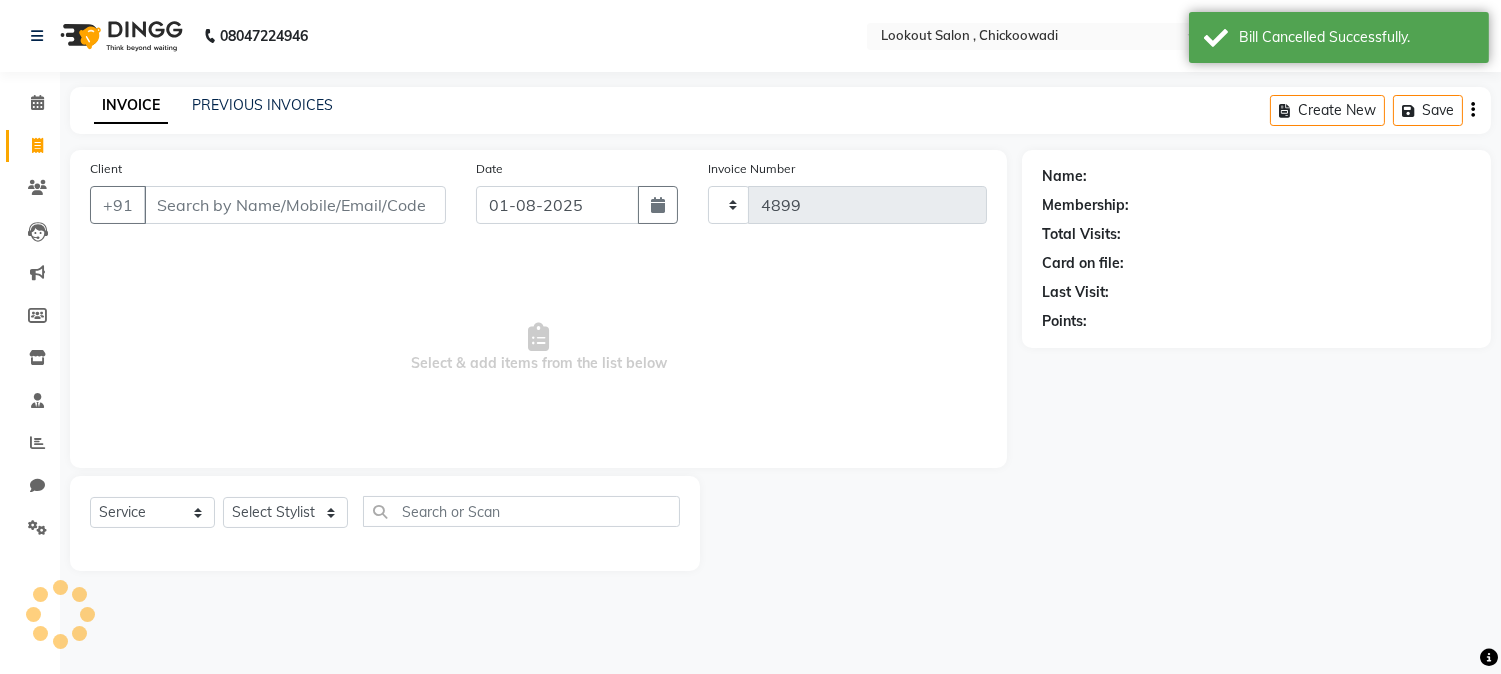 select on "151" 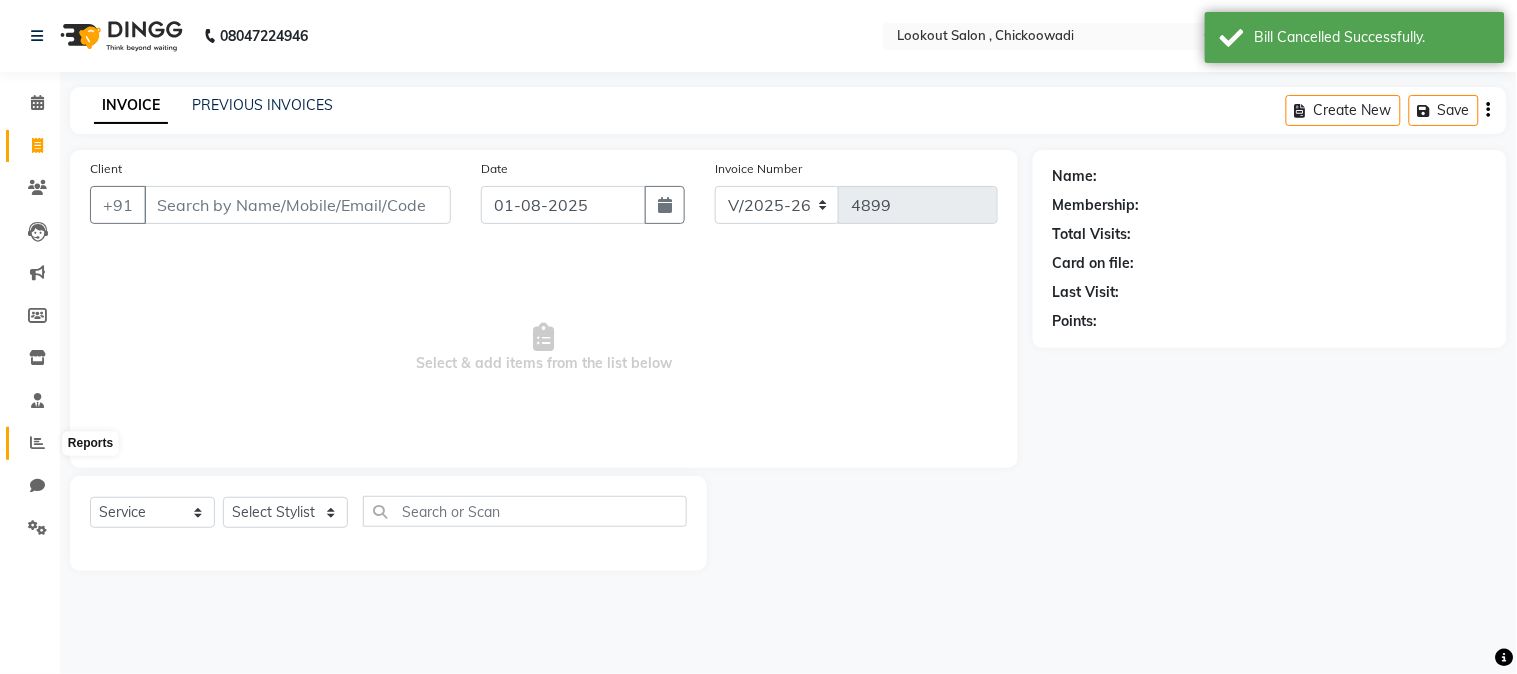 click 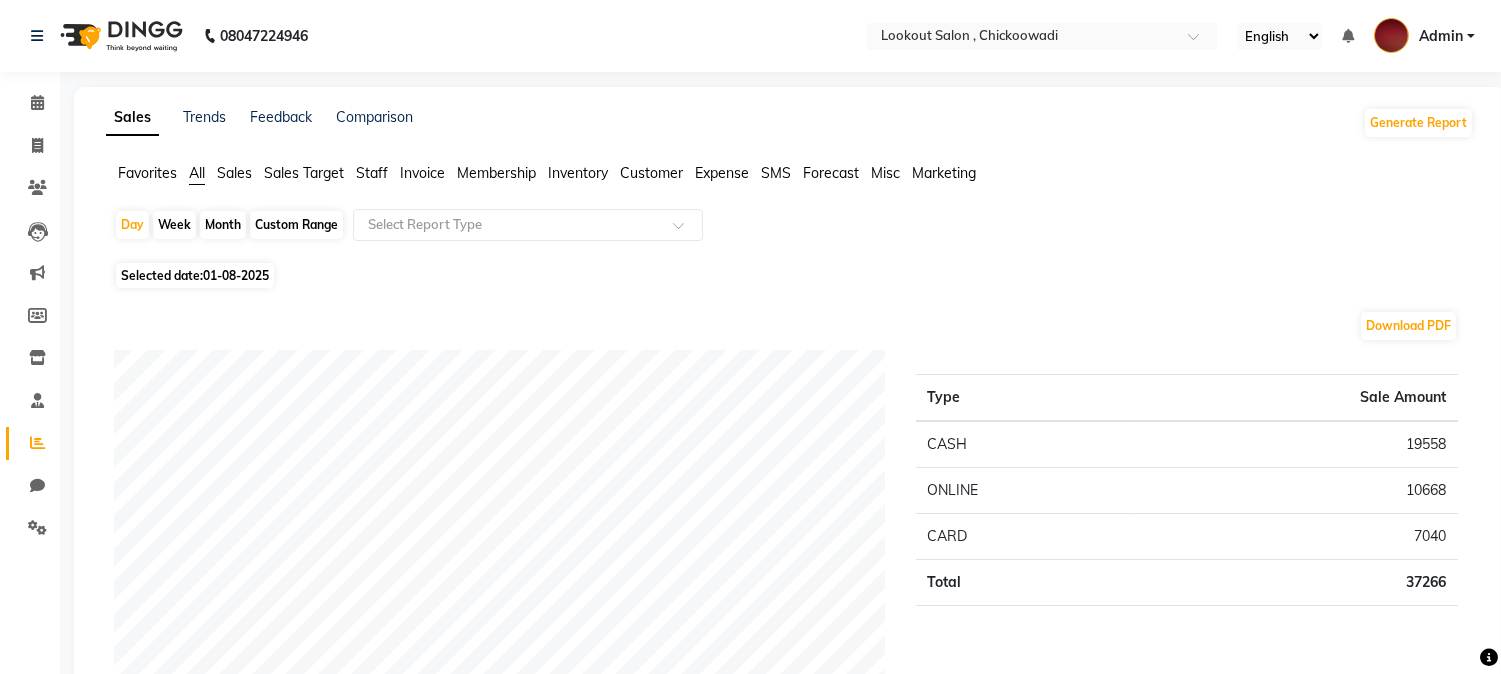 click on "Month" 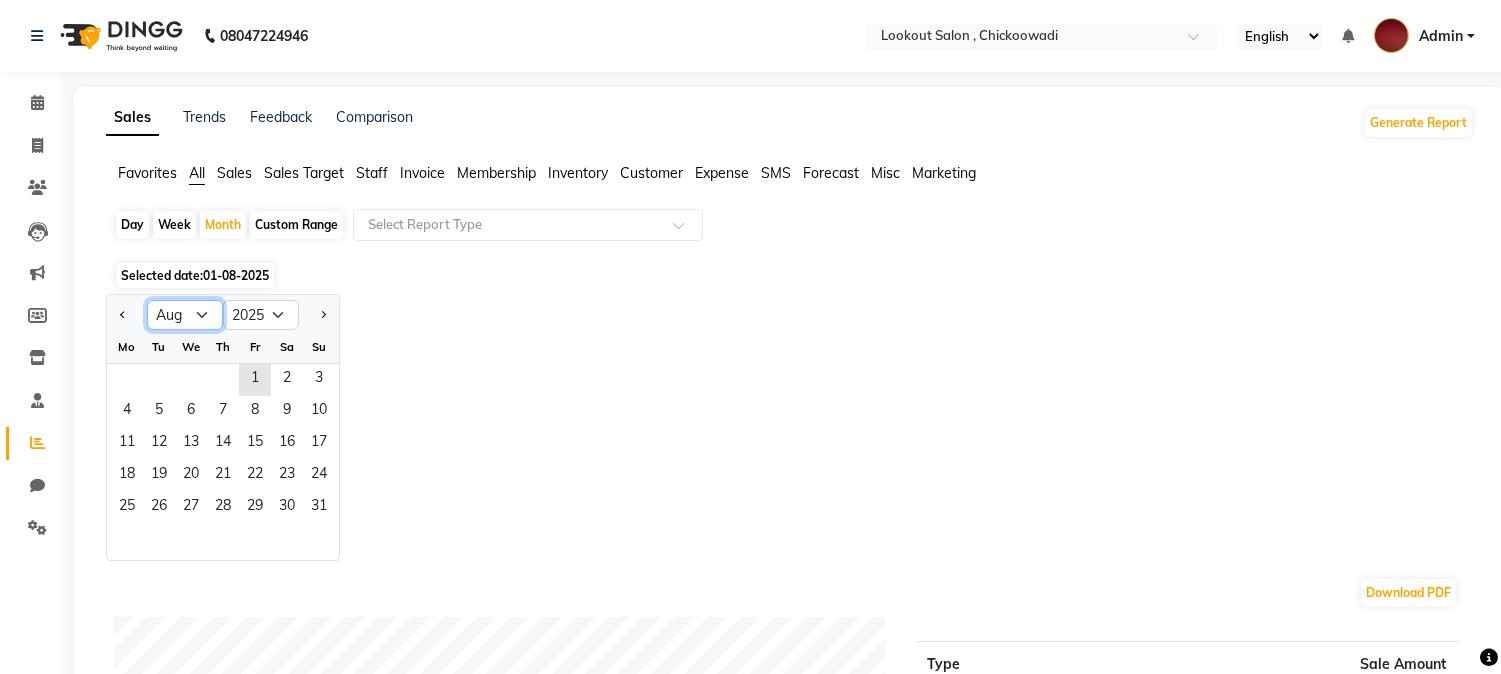 click on "Jan Feb Mar Apr May Jun Jul Aug Sep Oct Nov Dec" 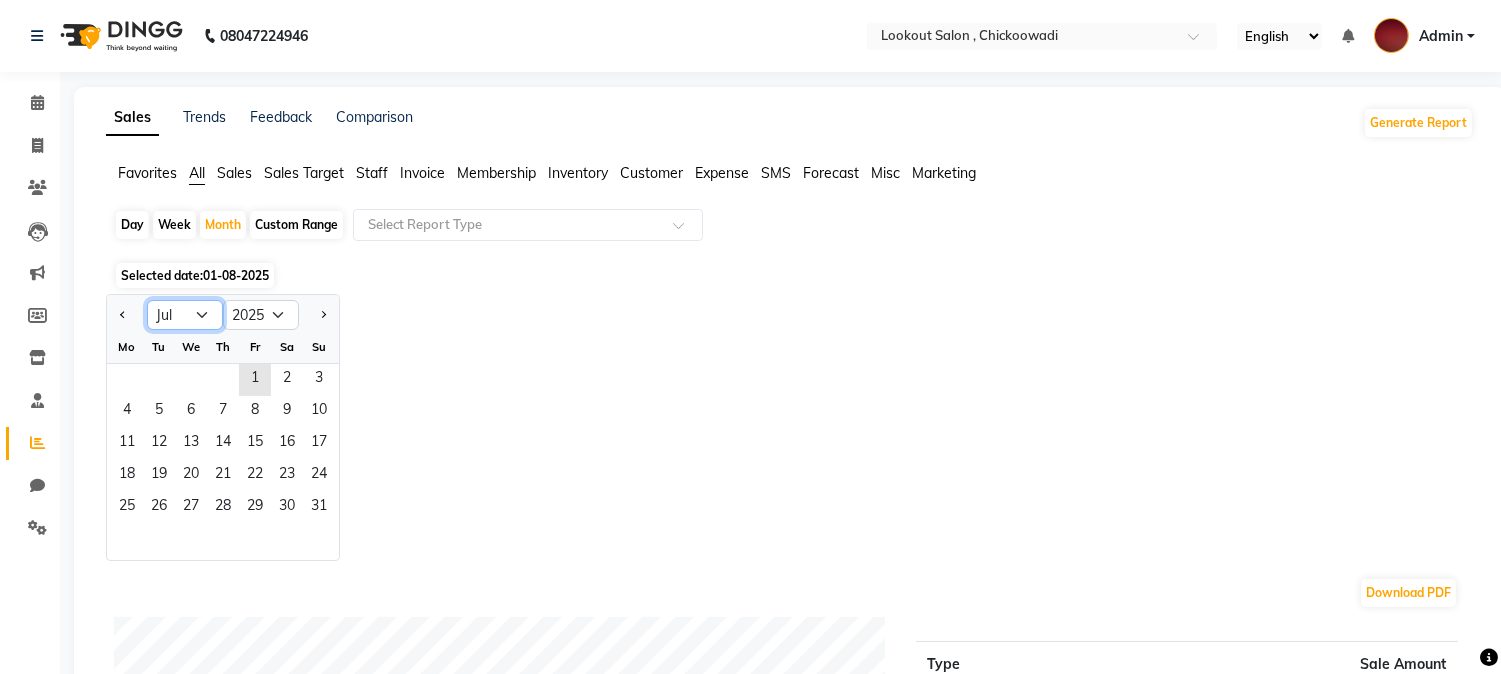click on "Jan Feb Mar Apr May Jun Jul Aug Sep Oct Nov Dec" 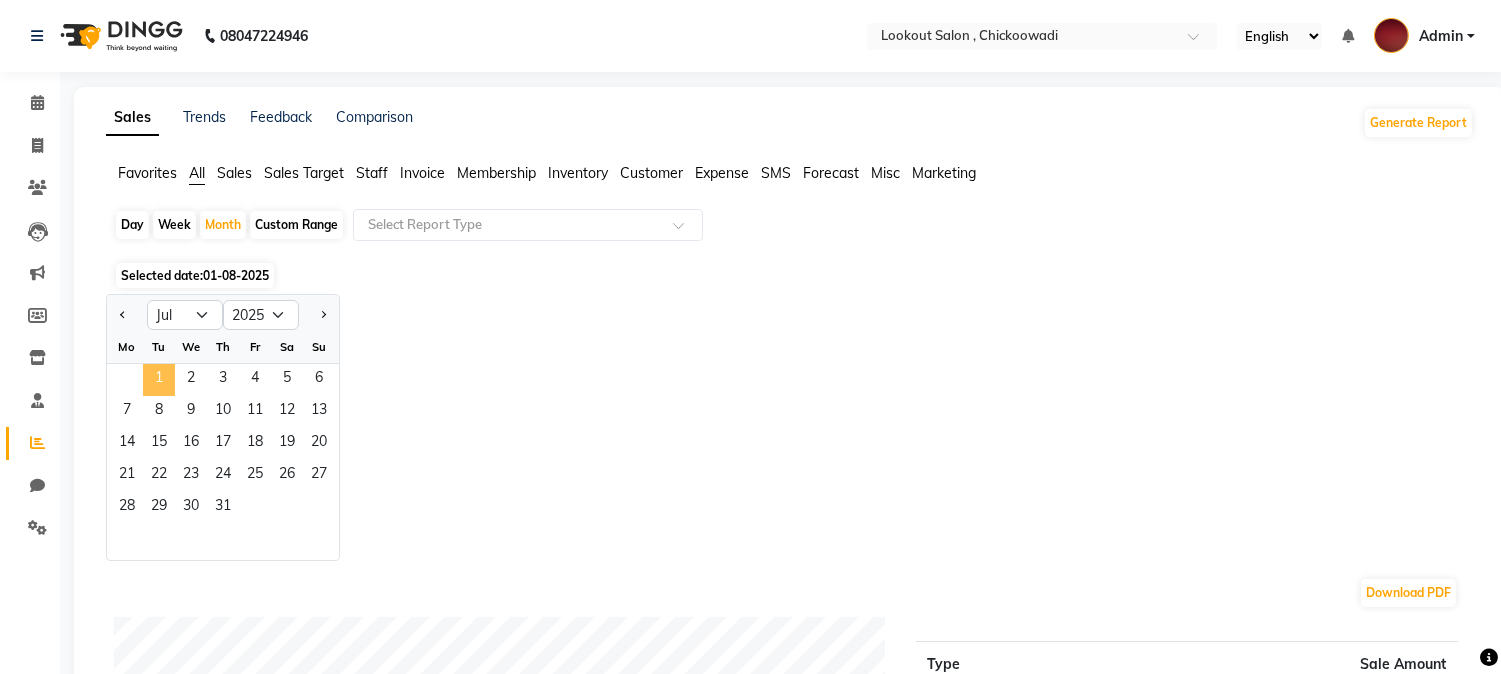 click on "1" 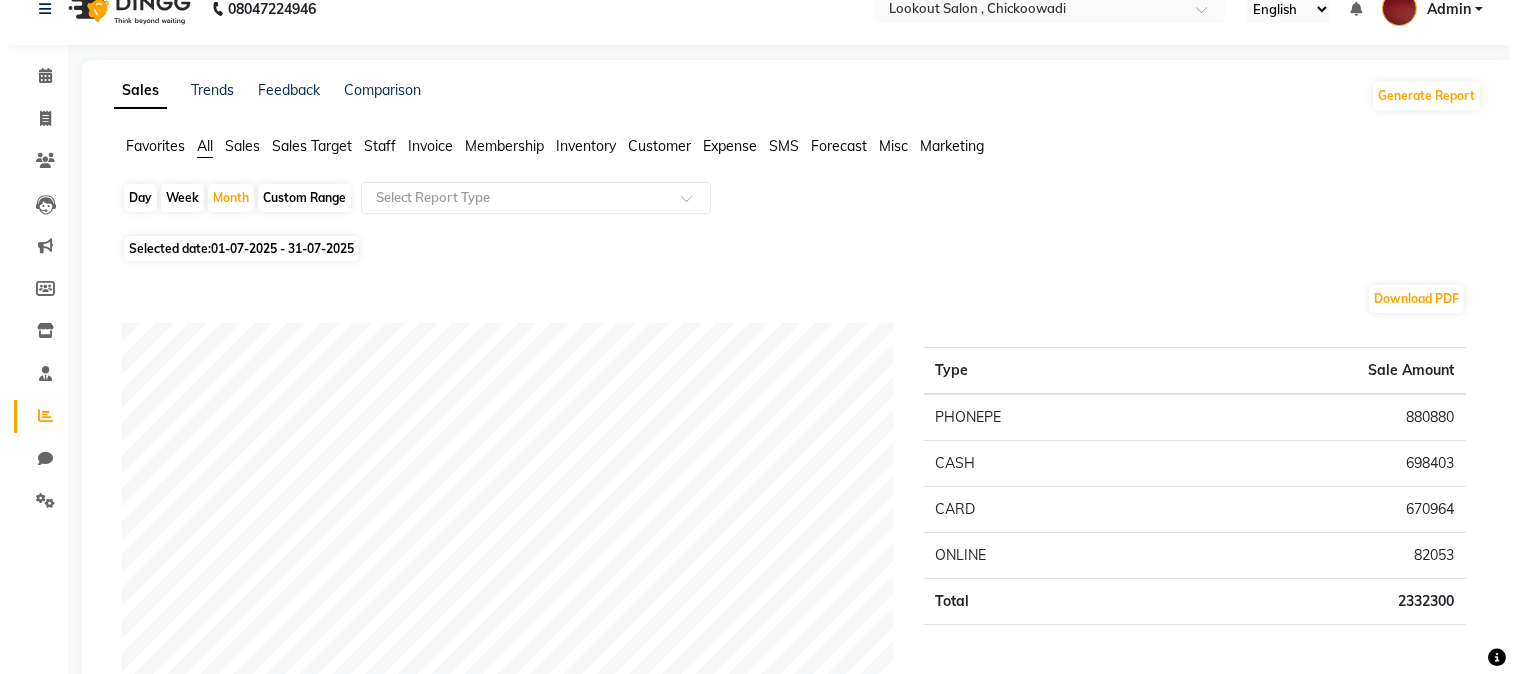 scroll, scrollTop: 0, scrollLeft: 0, axis: both 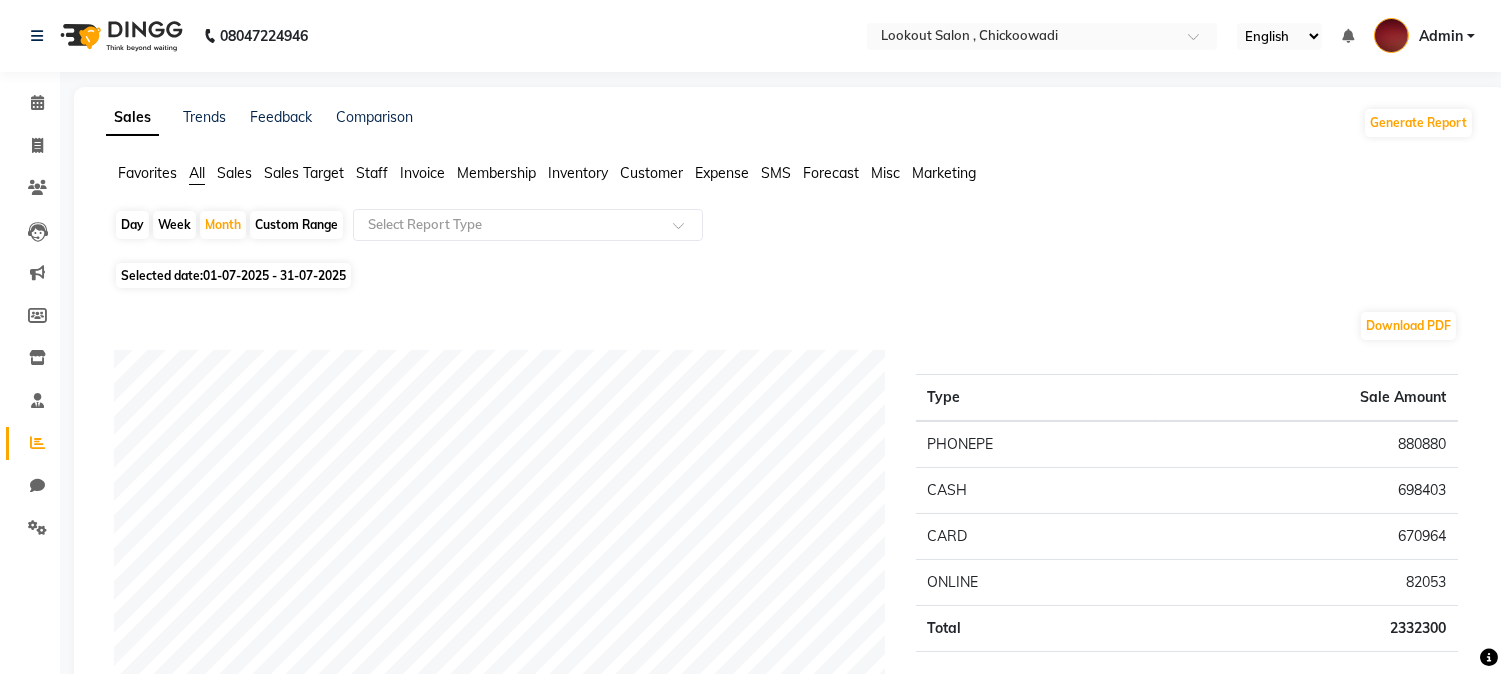 click on "Admin" at bounding box center [1441, 36] 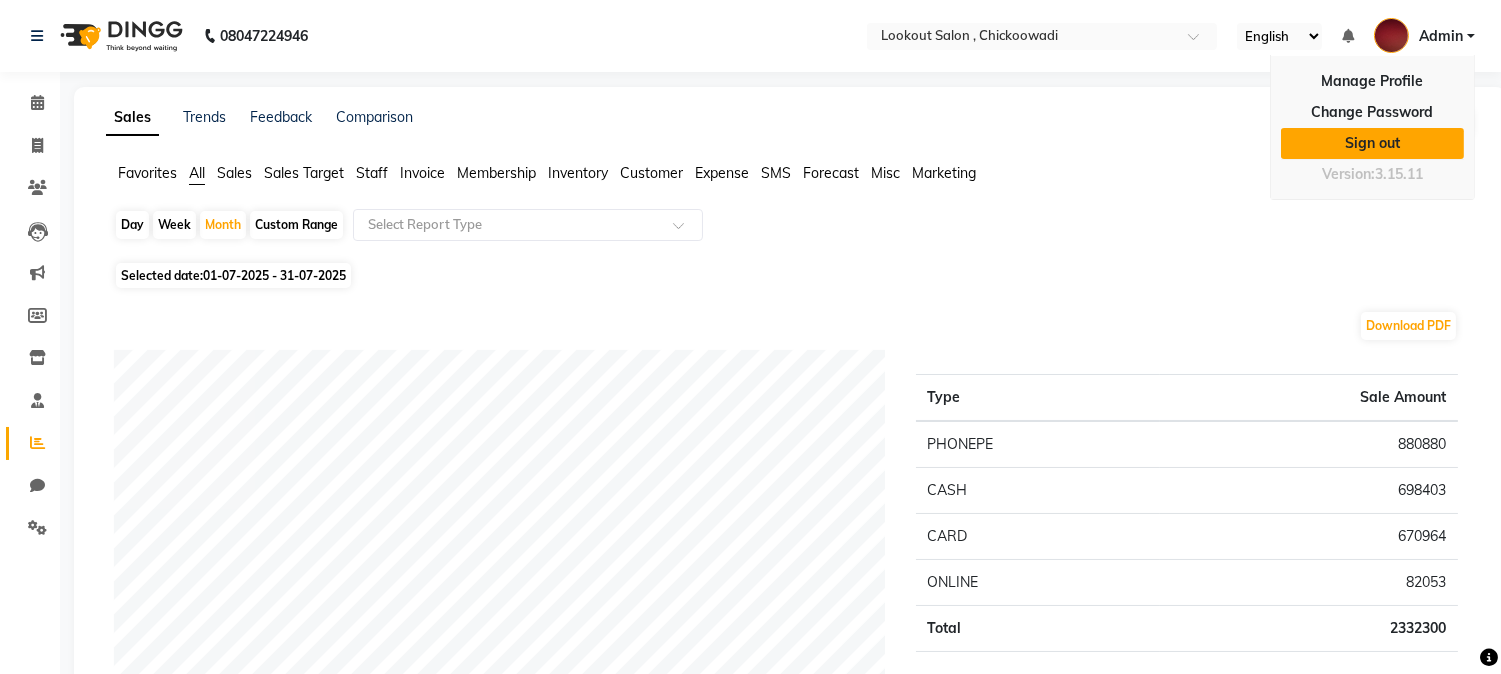 click on "Sign out" at bounding box center (1372, 143) 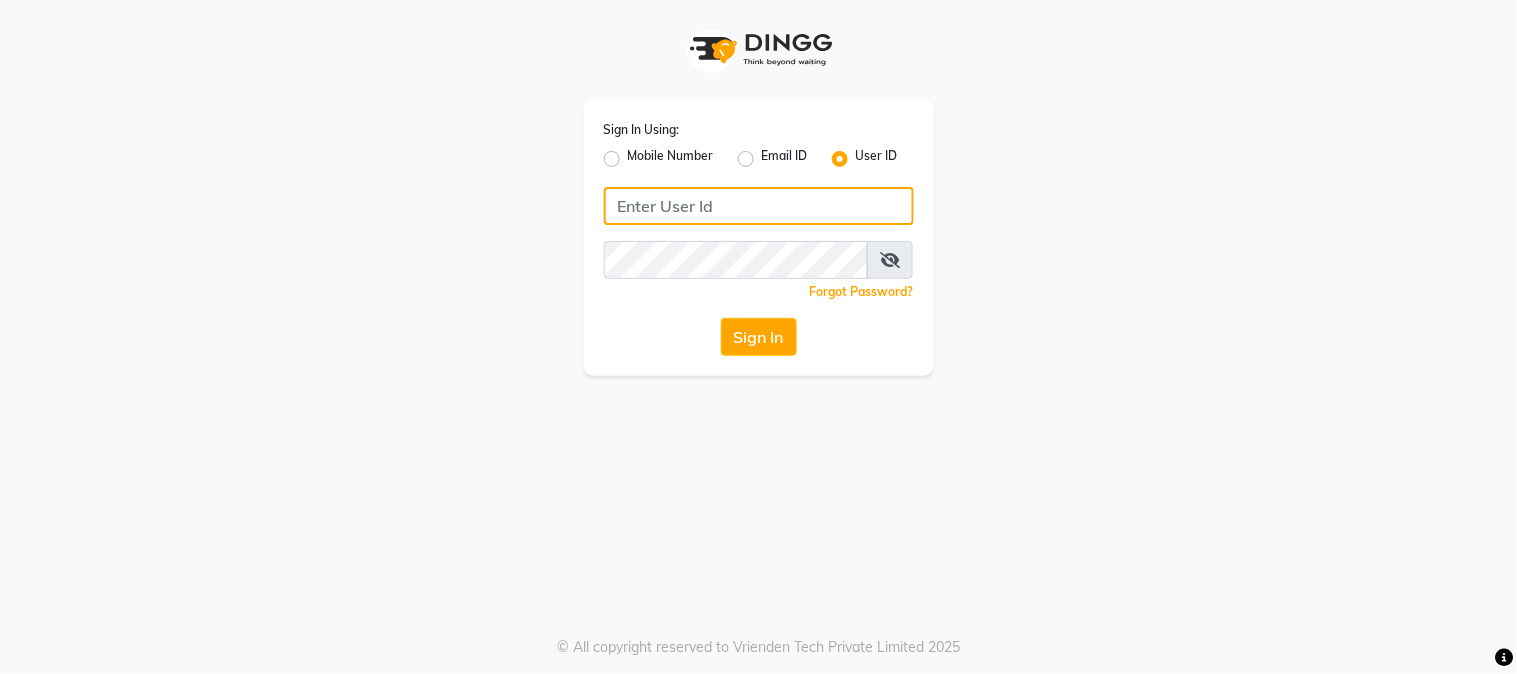 click 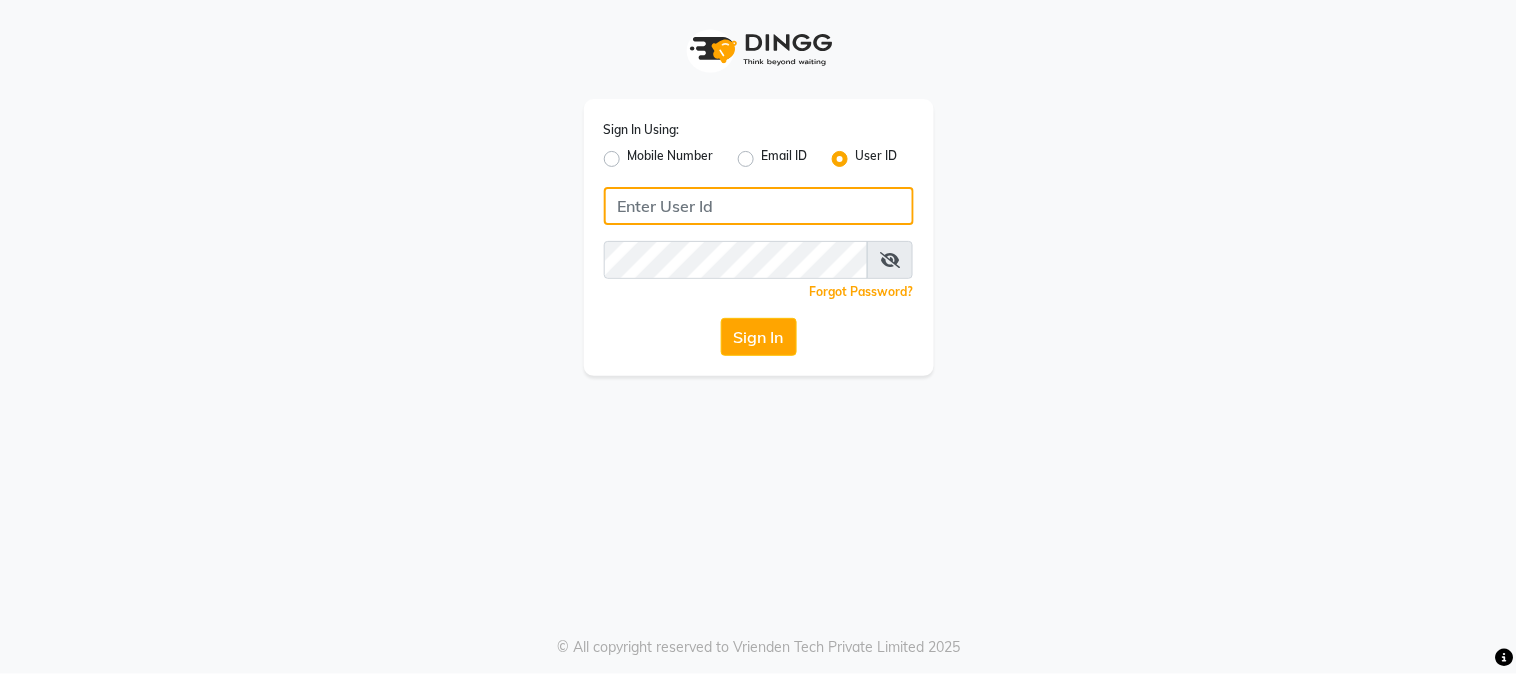 click 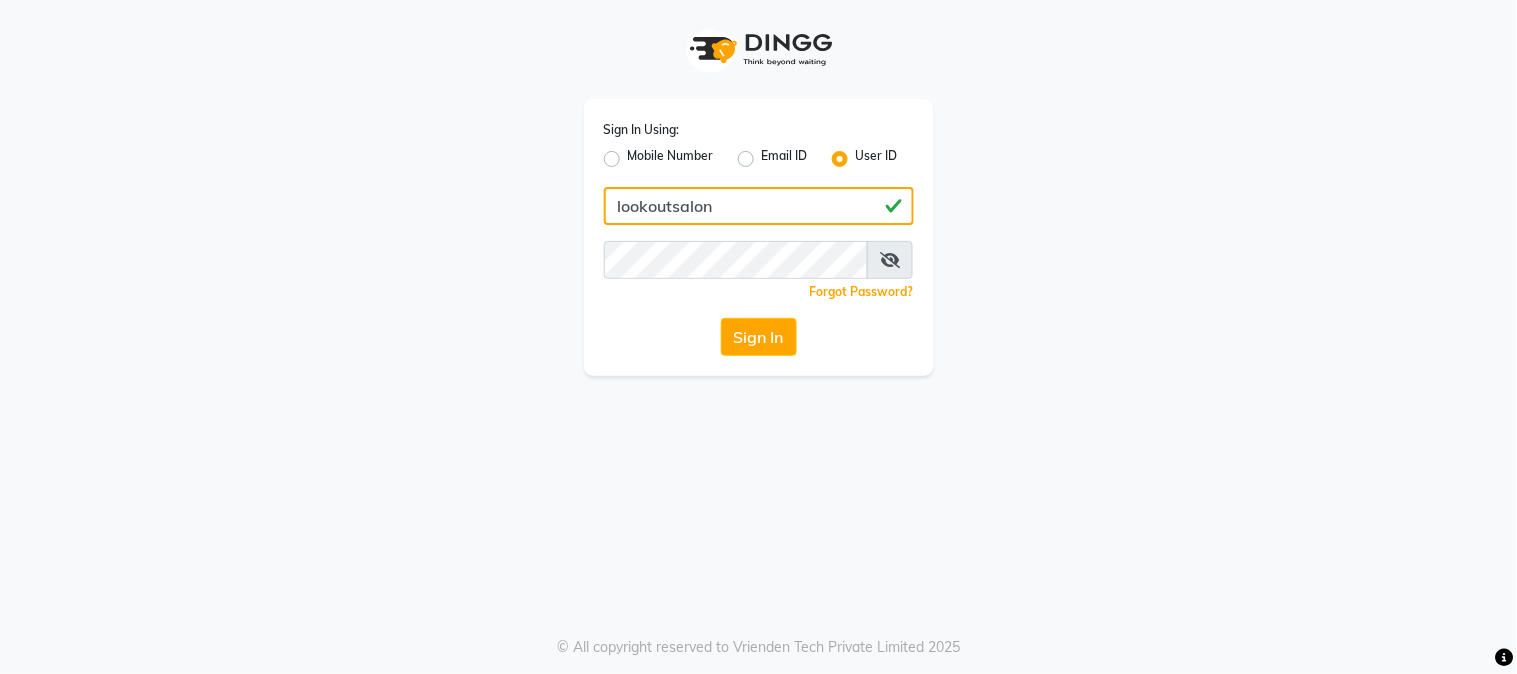 type on "lookoutsalon" 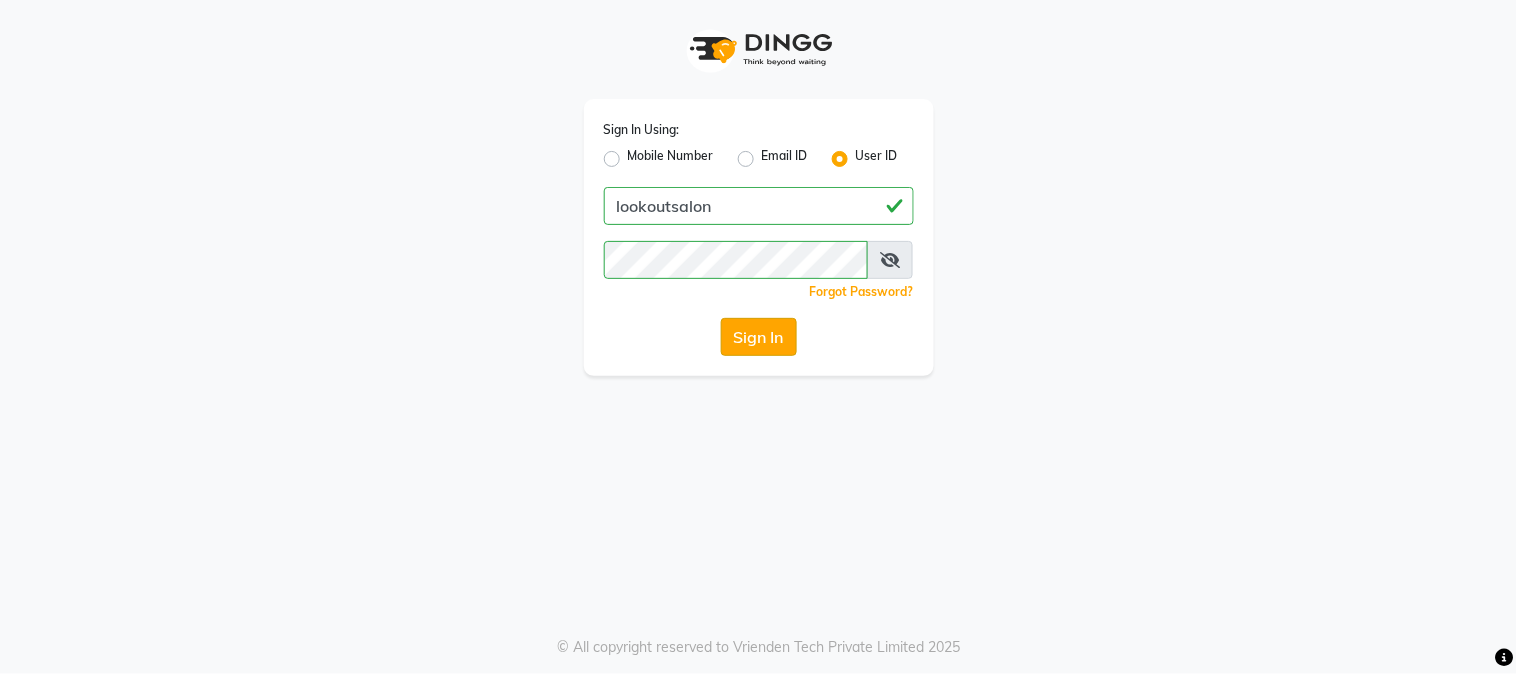 click on "Sign In" 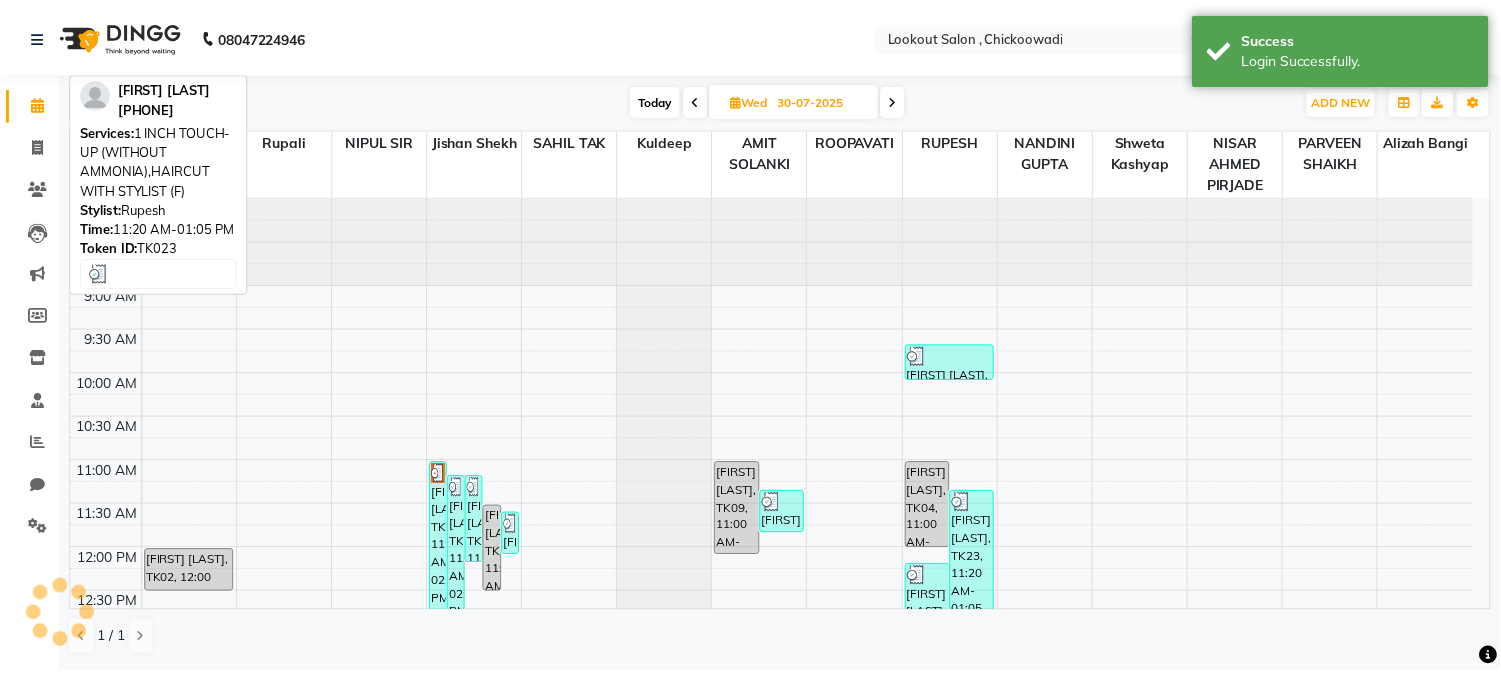 scroll, scrollTop: 0, scrollLeft: 0, axis: both 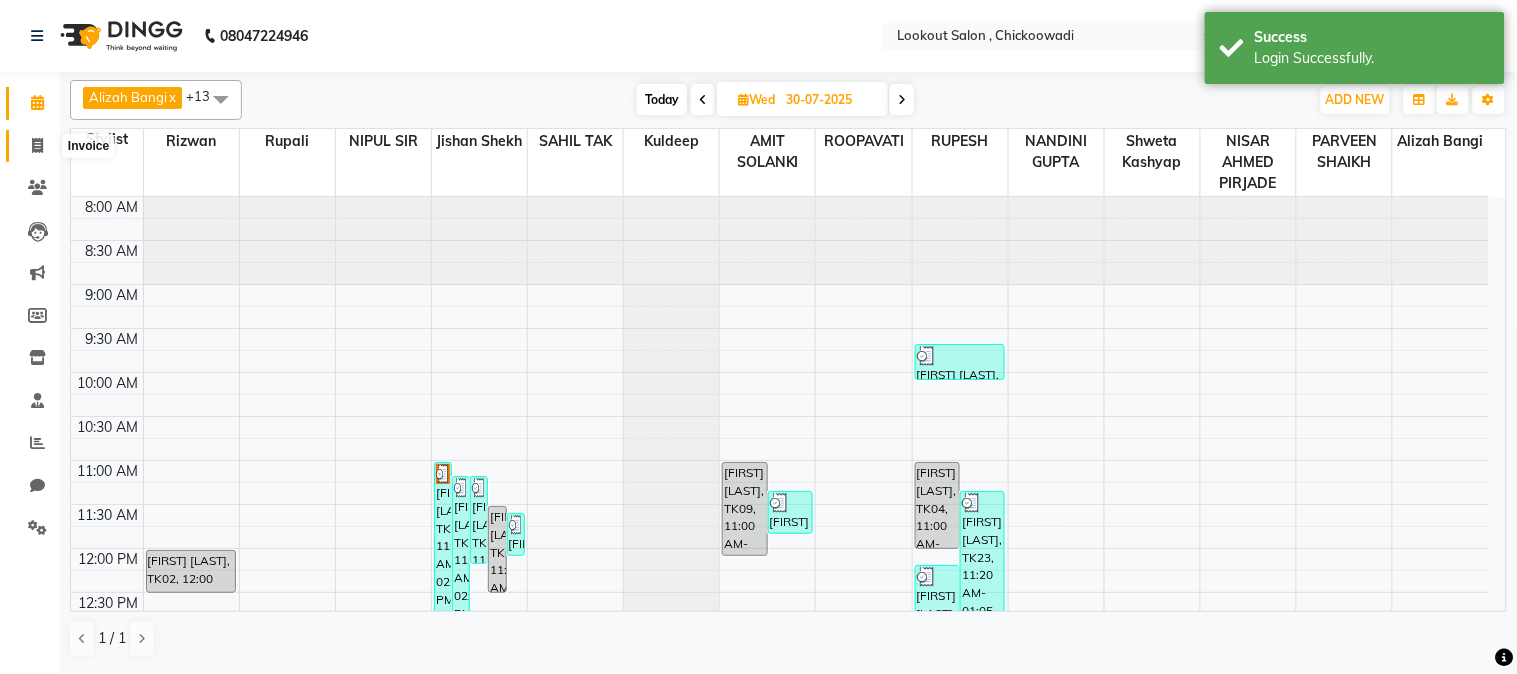 click 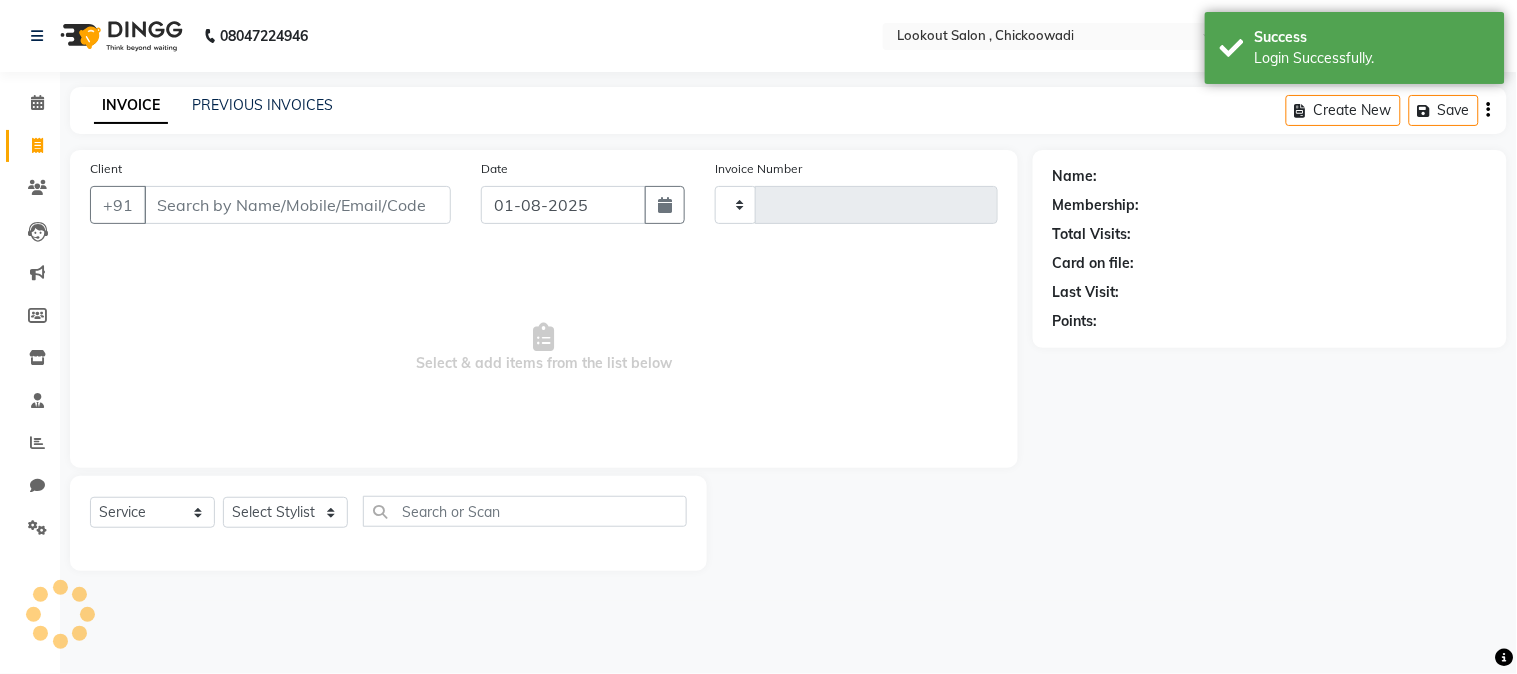 type on "4899" 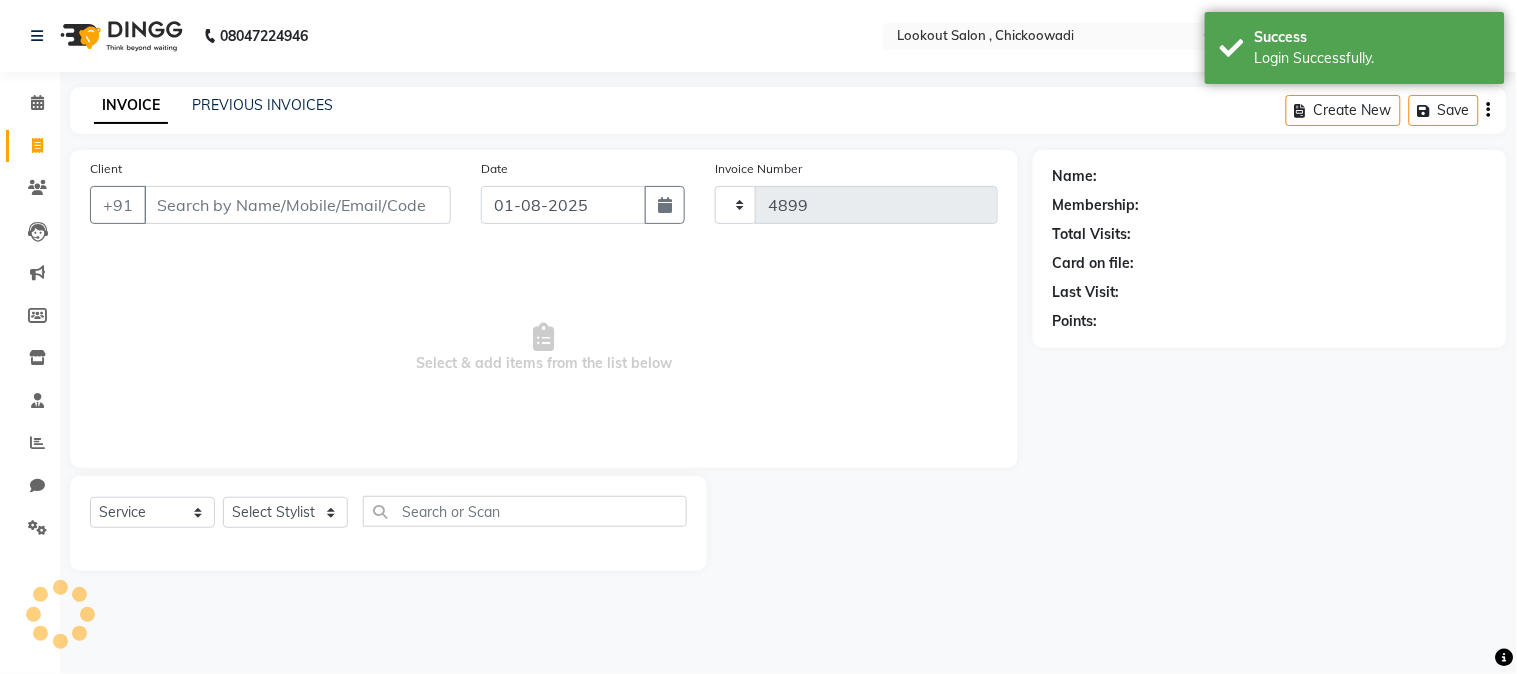 select on "151" 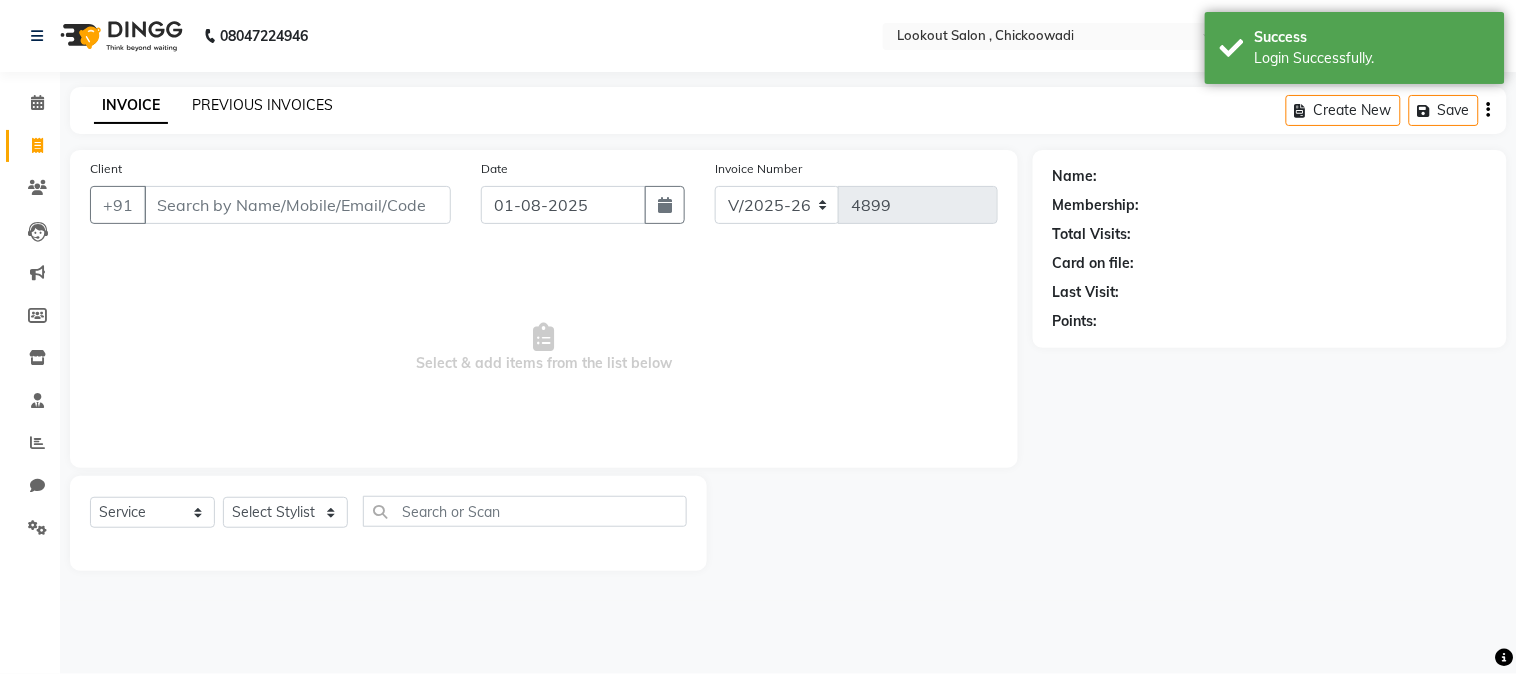 click on "PREVIOUS INVOICES" 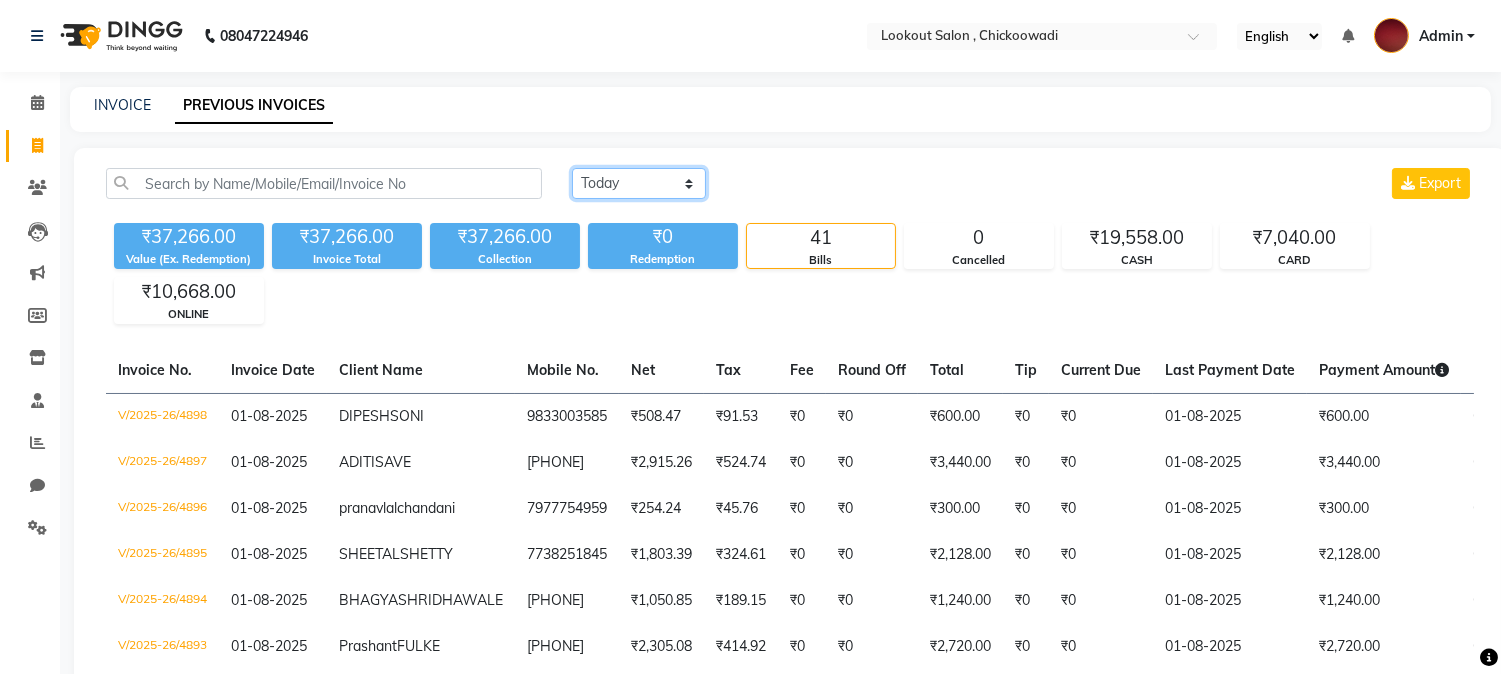 click on "Today Yesterday Custom Range" 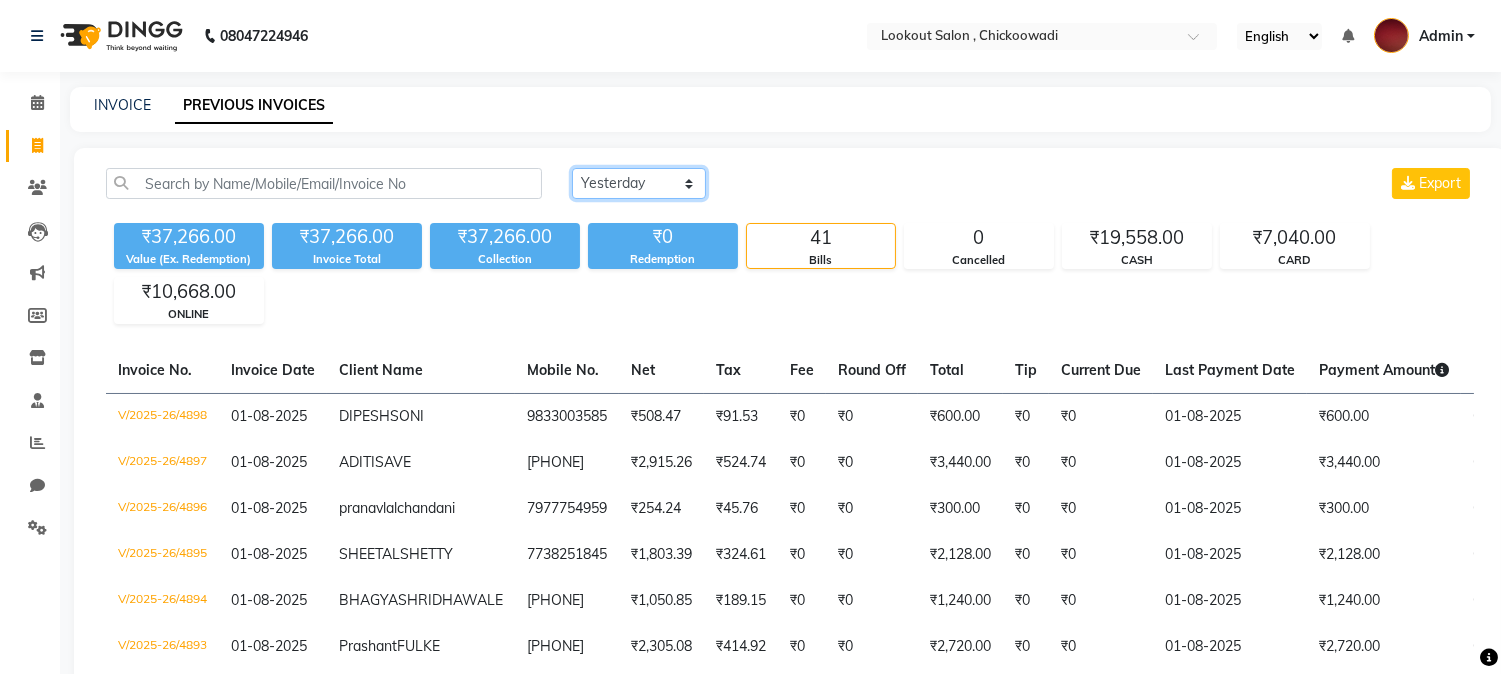 click on "Today Yesterday Custom Range" 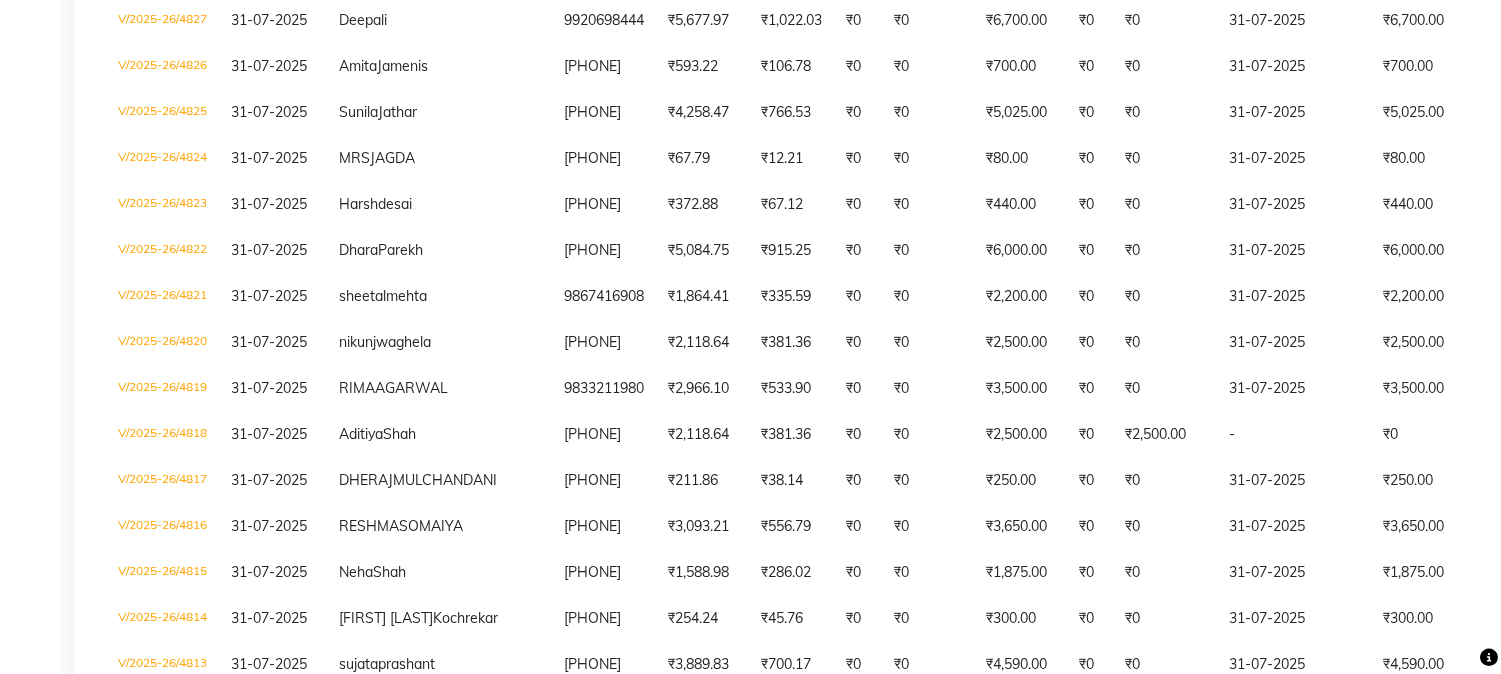 scroll, scrollTop: 1777, scrollLeft: 0, axis: vertical 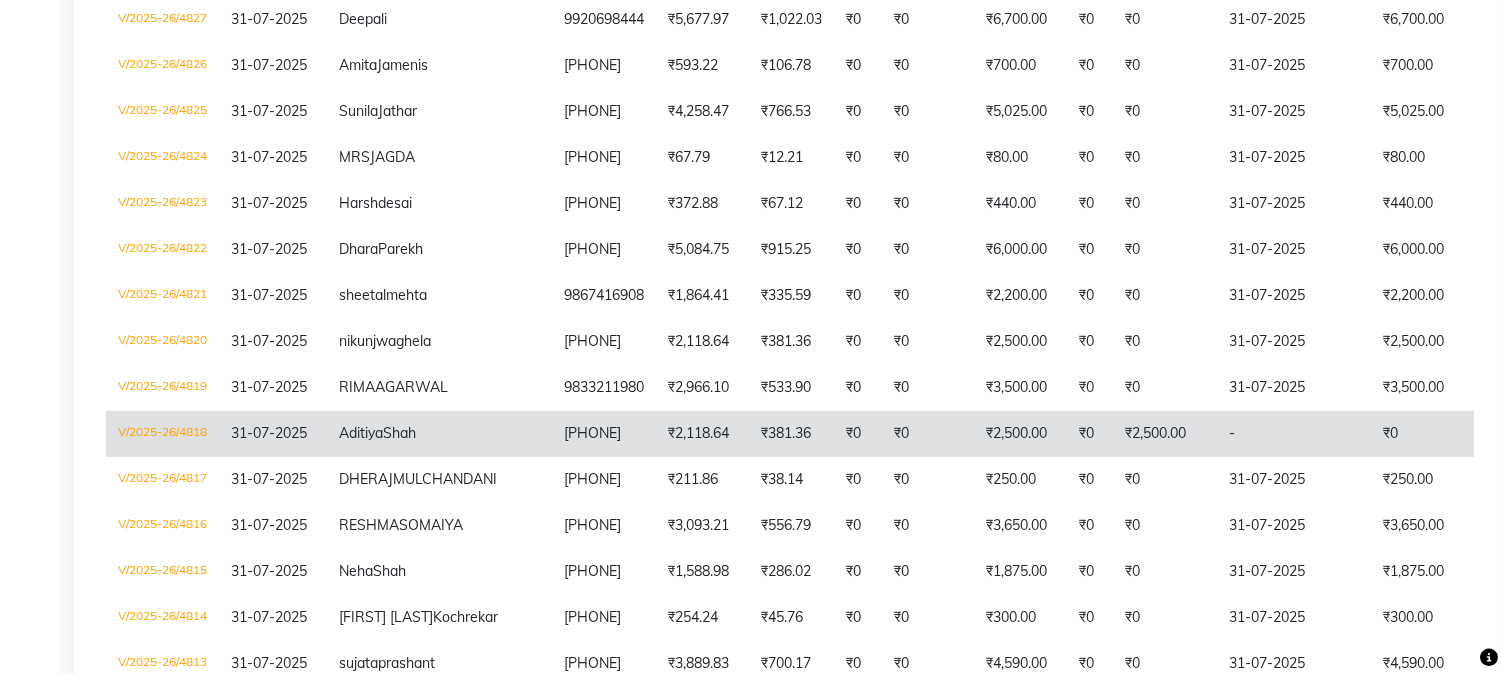 click on "₹0" 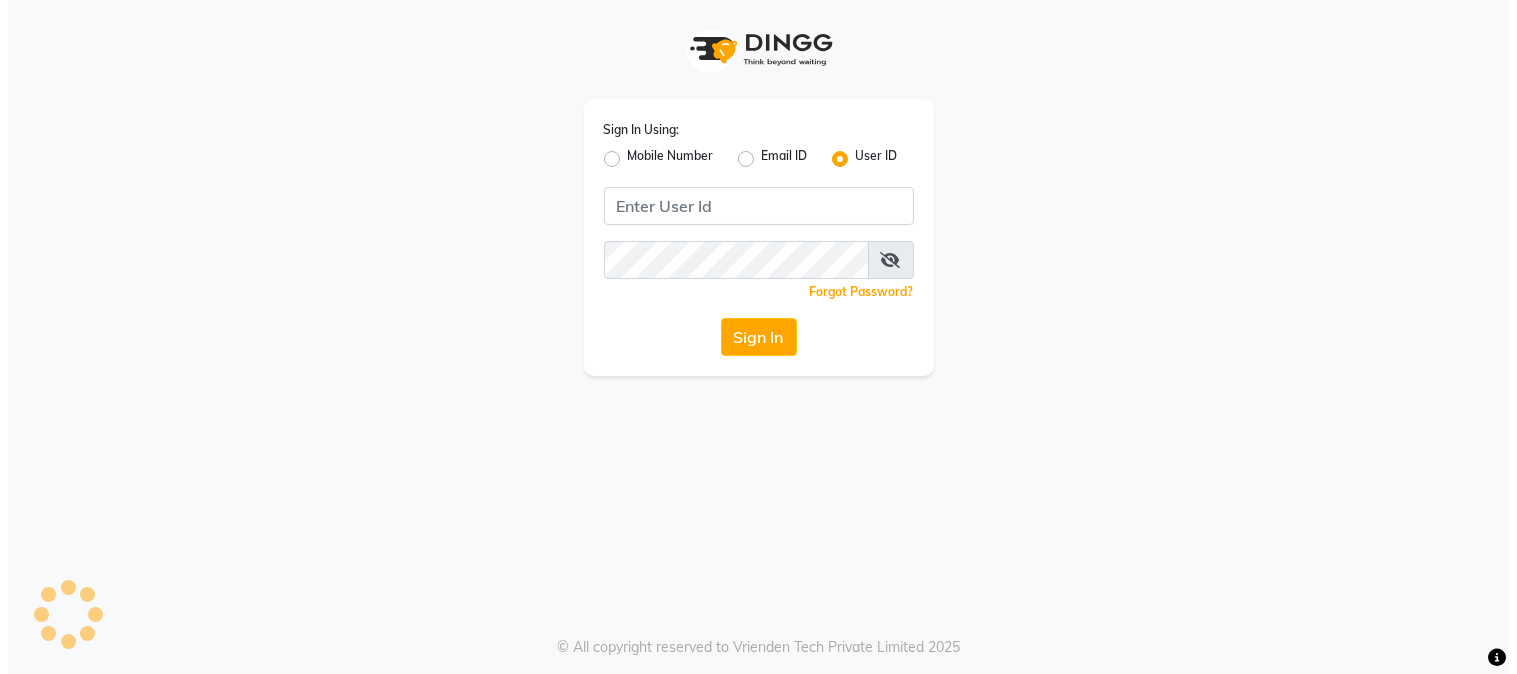 scroll, scrollTop: 0, scrollLeft: 0, axis: both 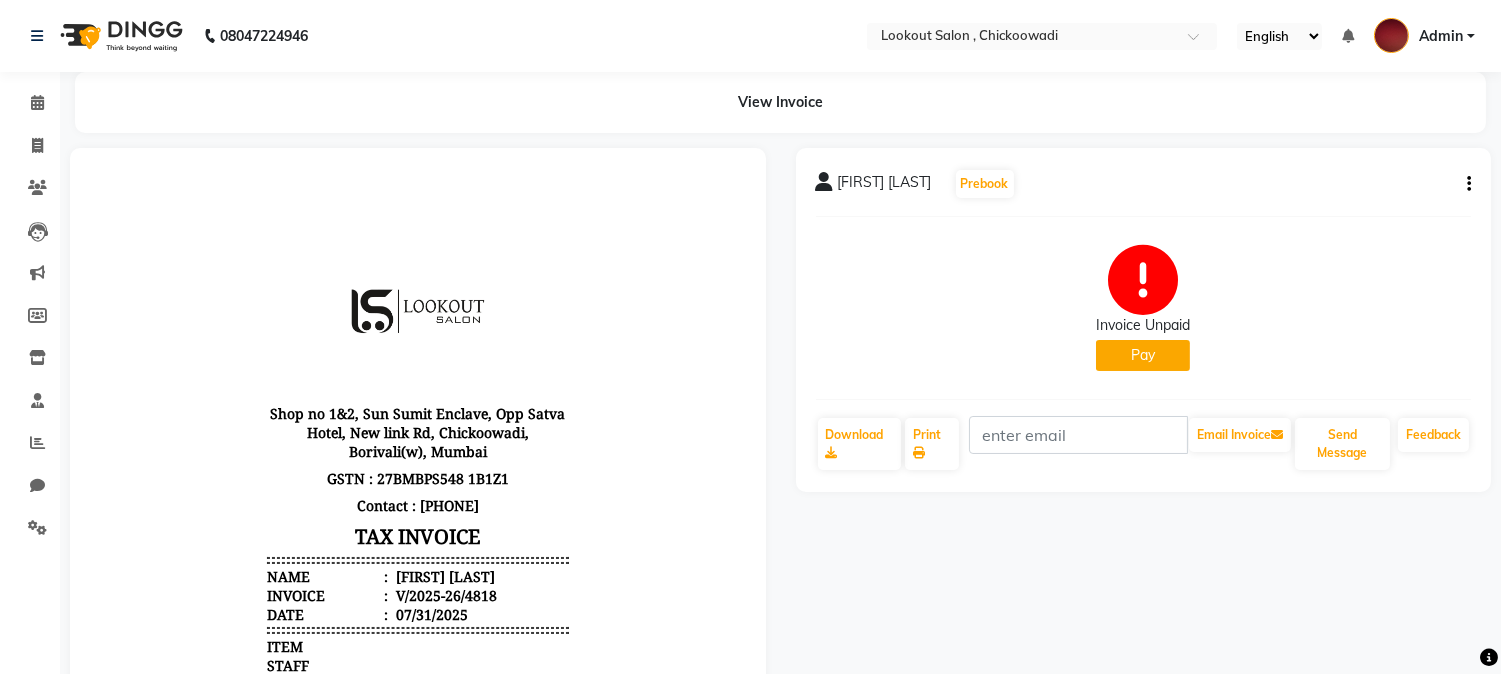 click on "[FIRST] [LAST] Prebook Invoice Unpaid Pay Download Print Email Invoice Send Message Feedback" 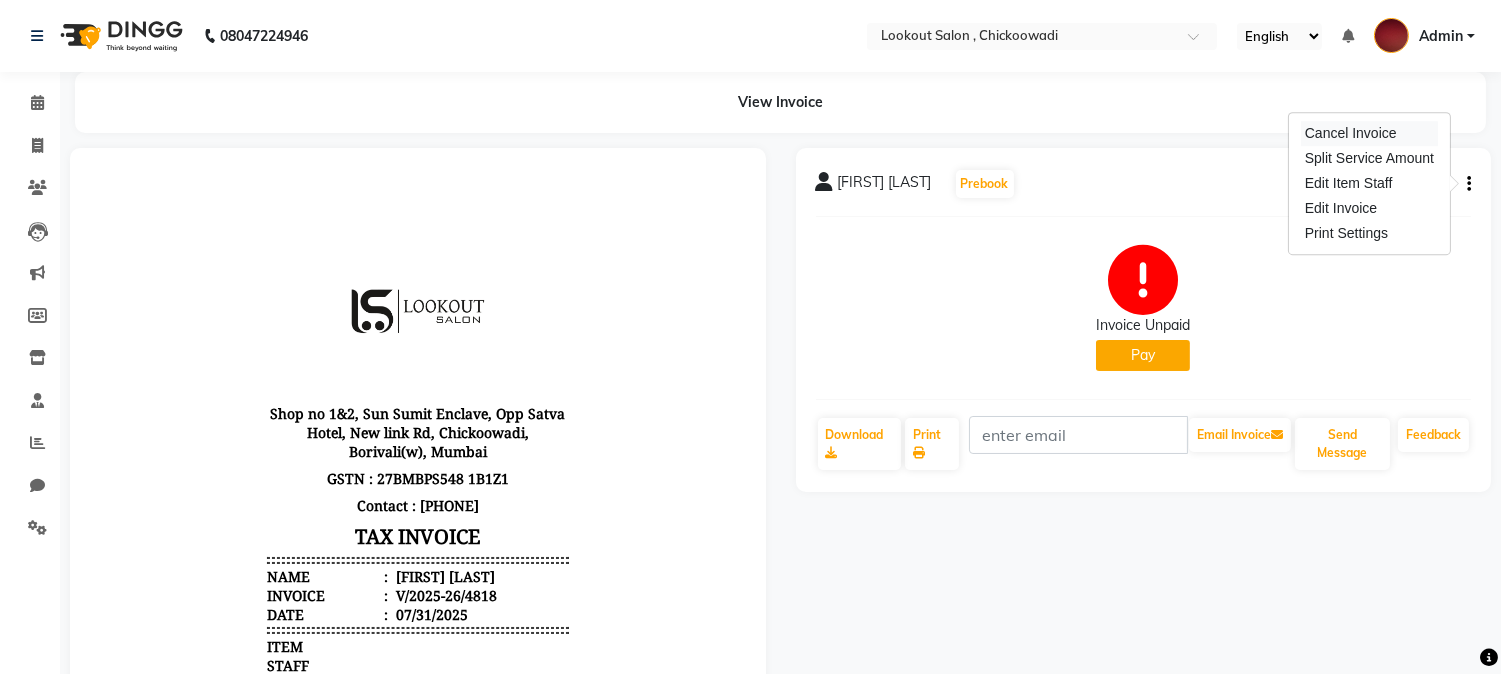 click on "Cancel Invoice" at bounding box center [1369, 133] 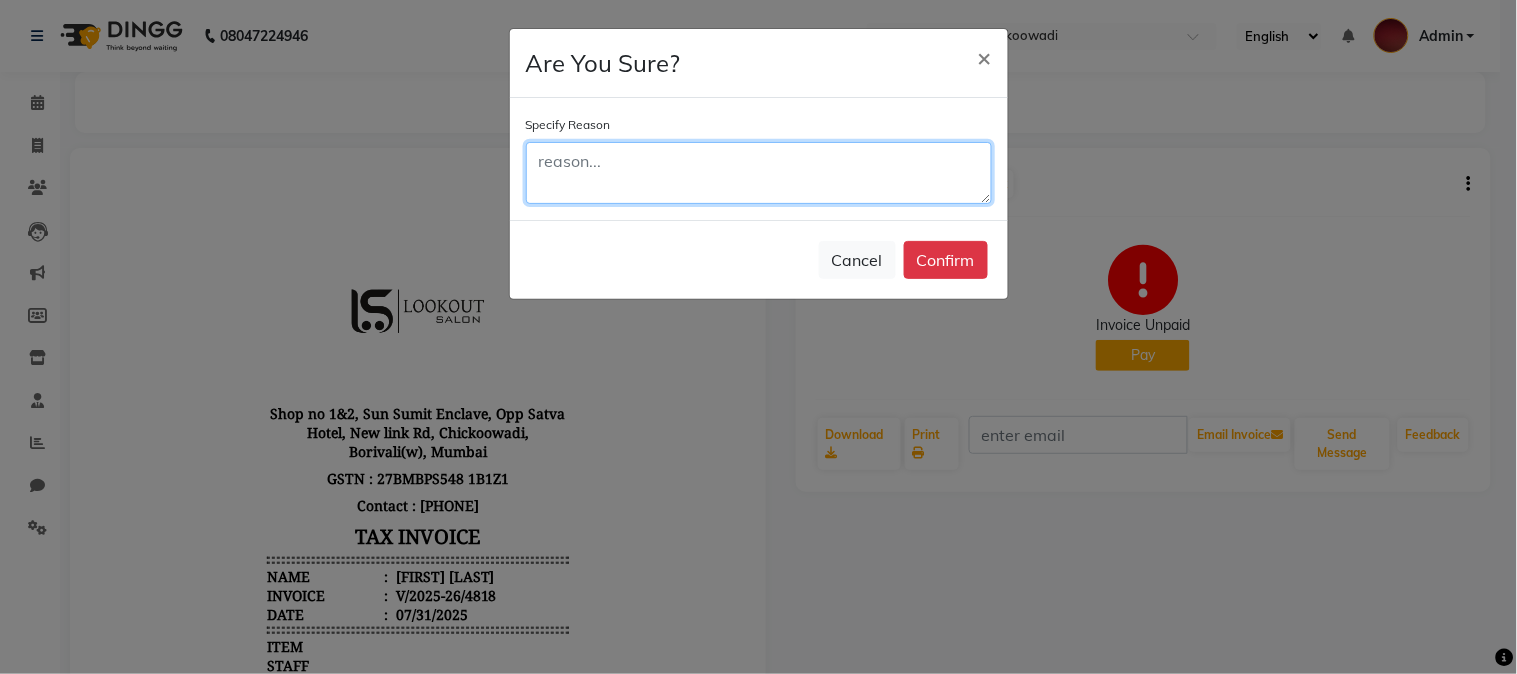 click 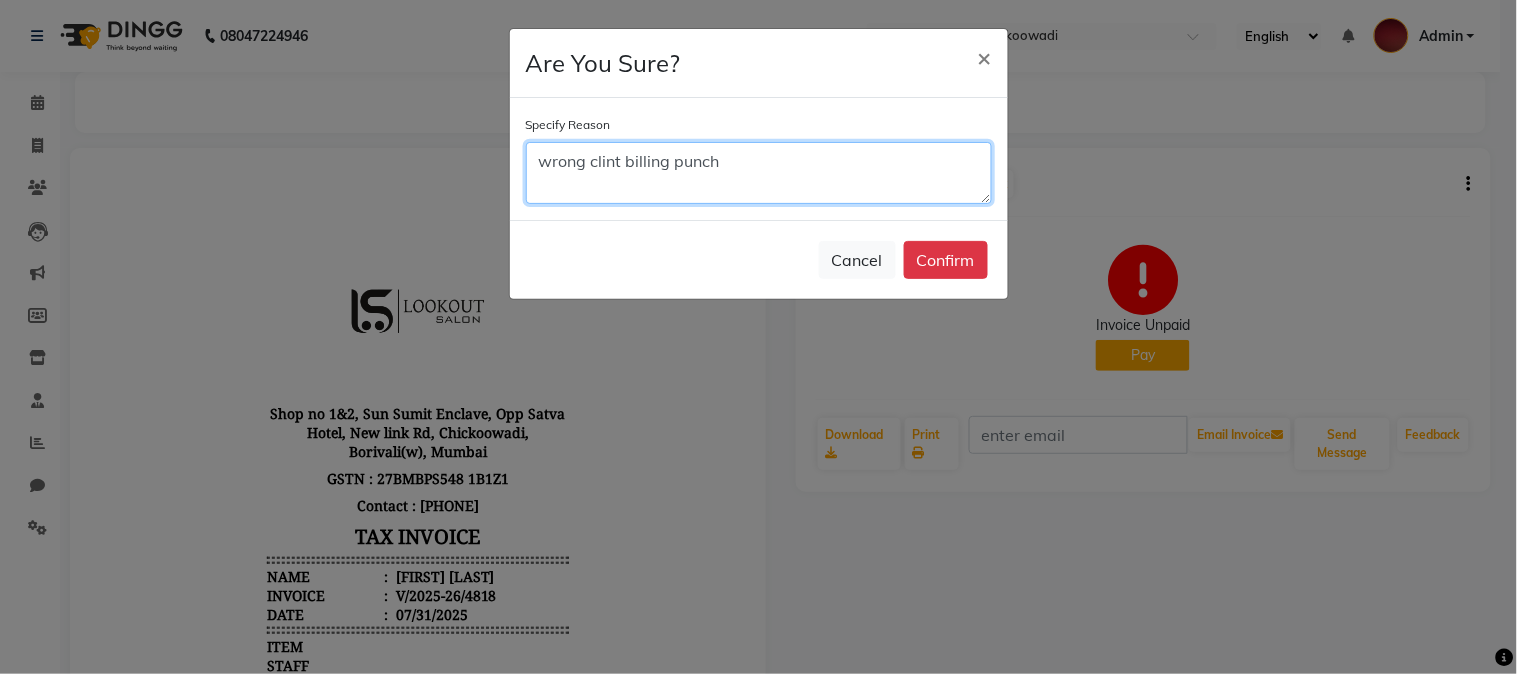 click on "wrong clint billing punch" 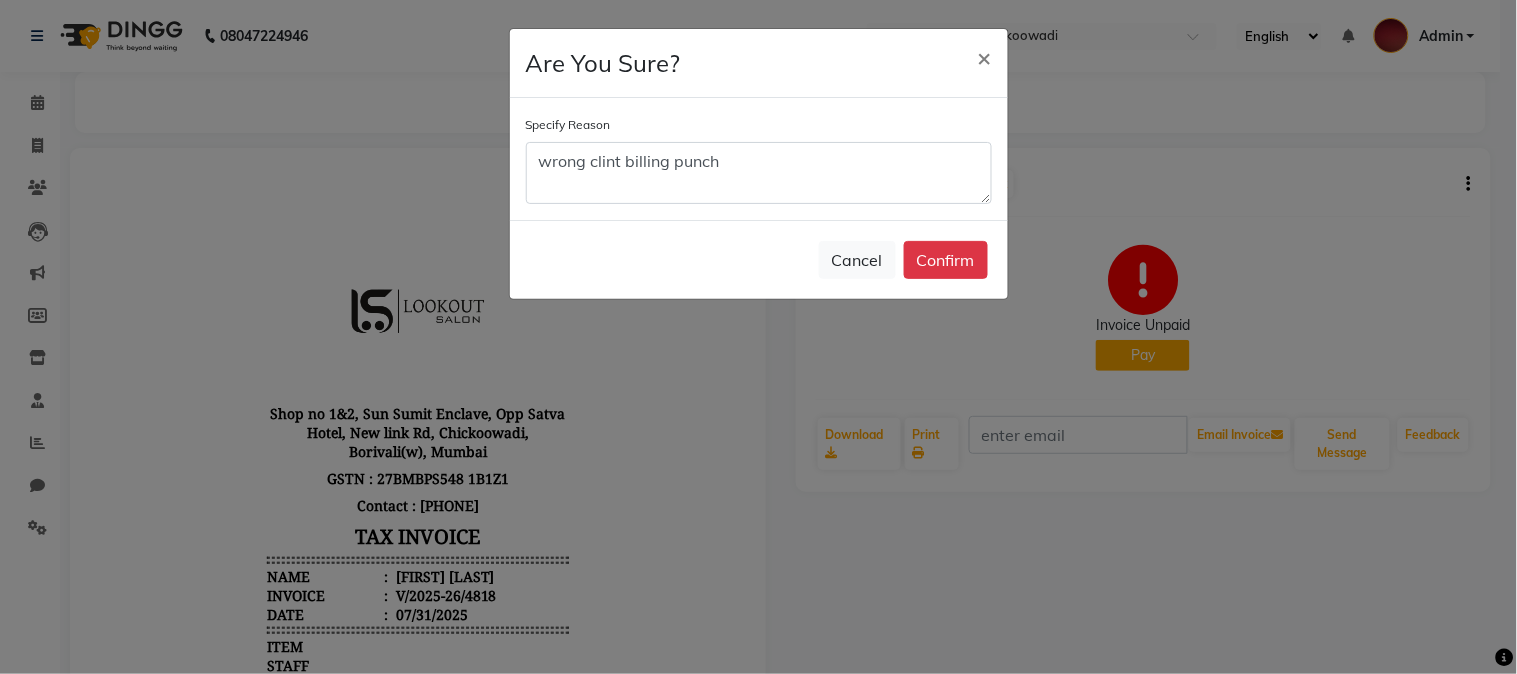click on "Are You Sure? × Specify Reason wrong clint billing punch  Cancel   Confirm" 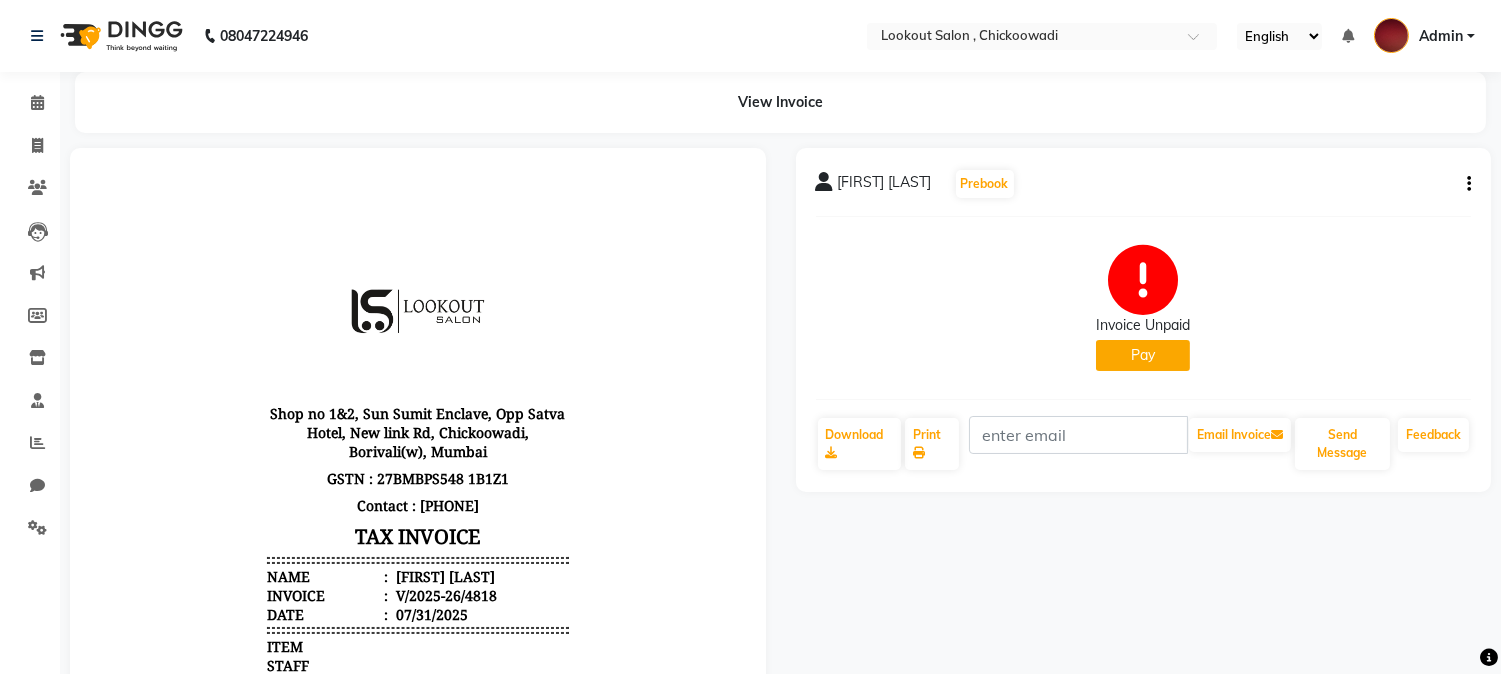 click 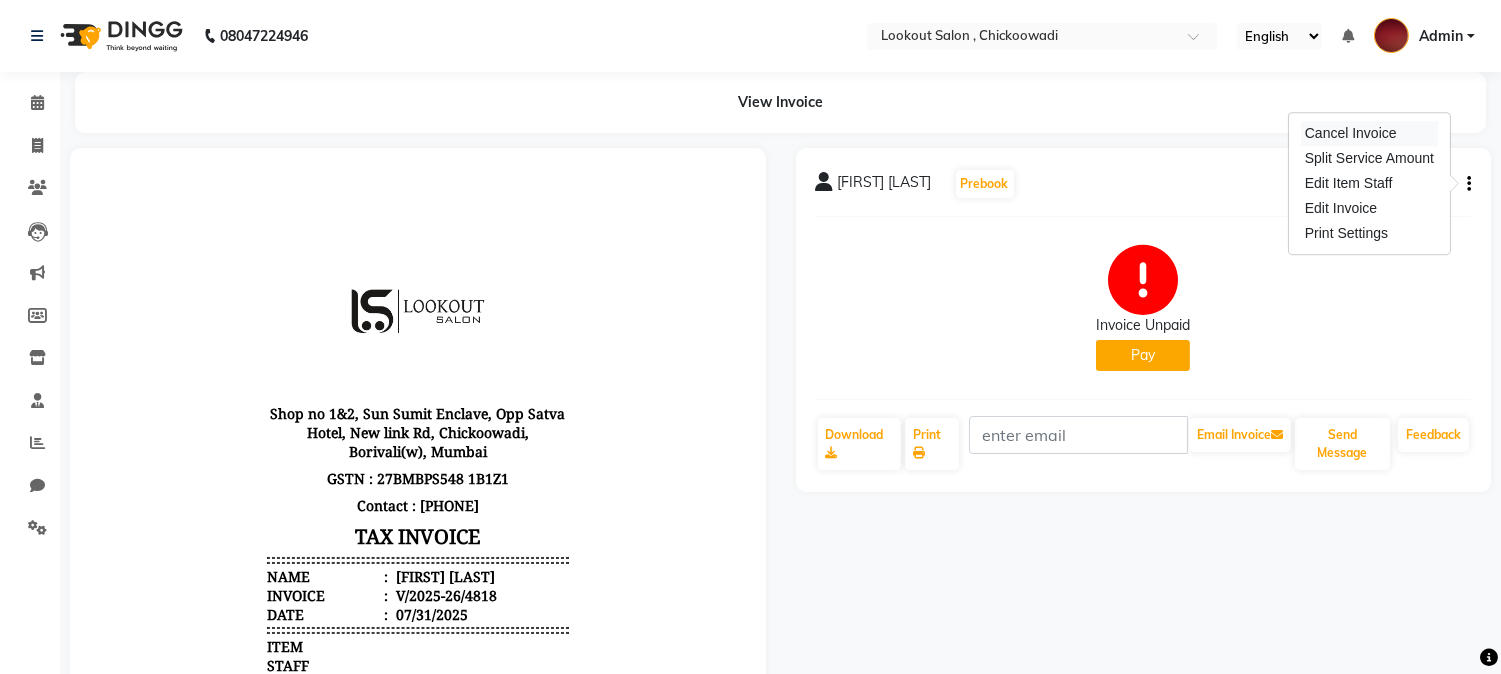click on "Cancel Invoice" at bounding box center [1369, 133] 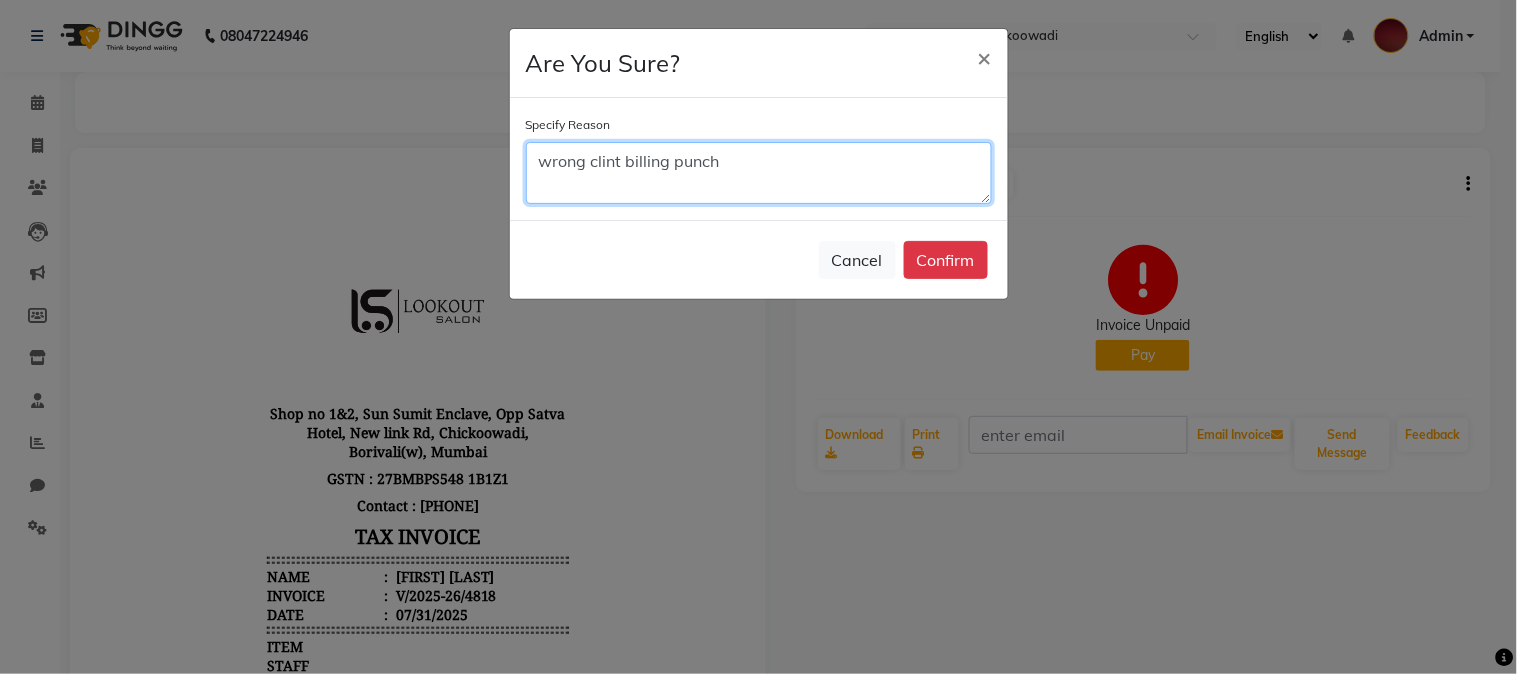 click on "wrong clint billing punch" 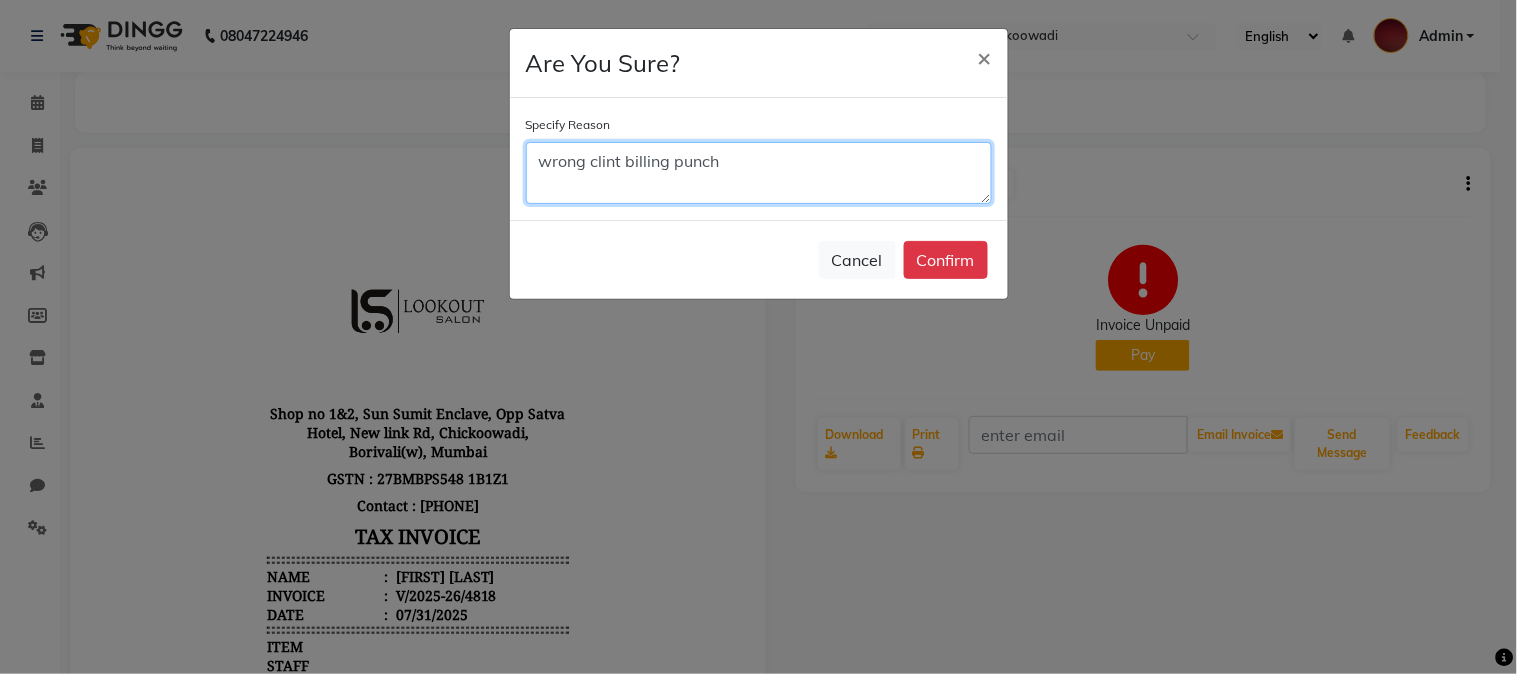 click on "wrong clint billing punch" 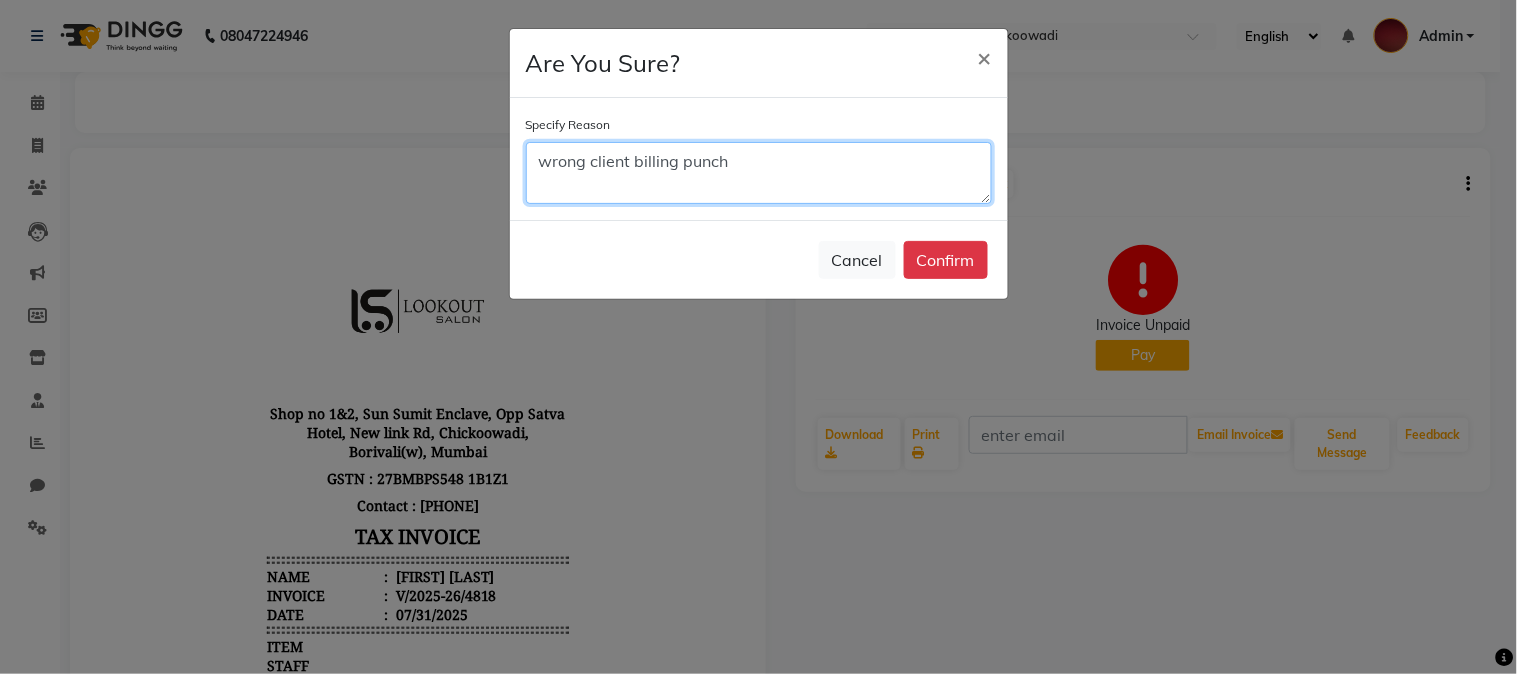 click on "wrong client billing punch" 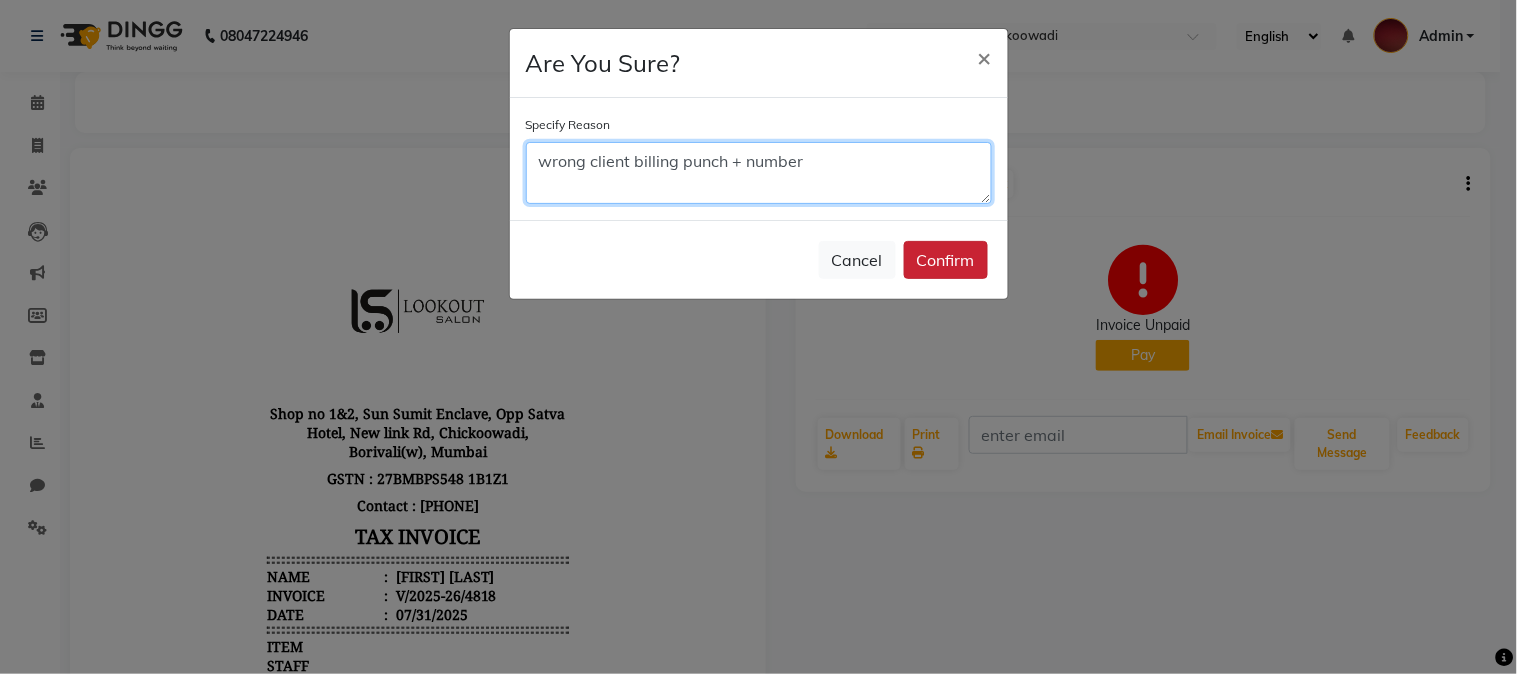 type on "wrong client billing punch + number" 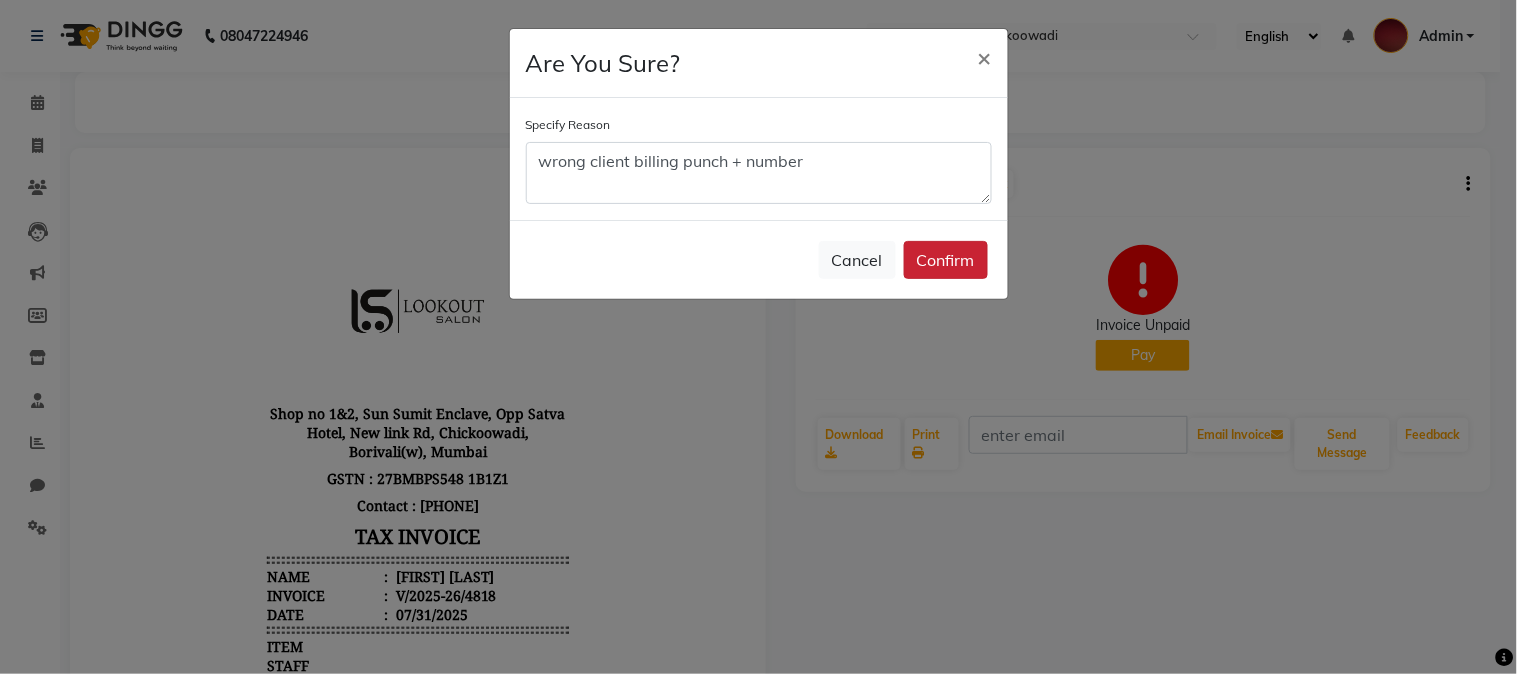 click on "Confirm" 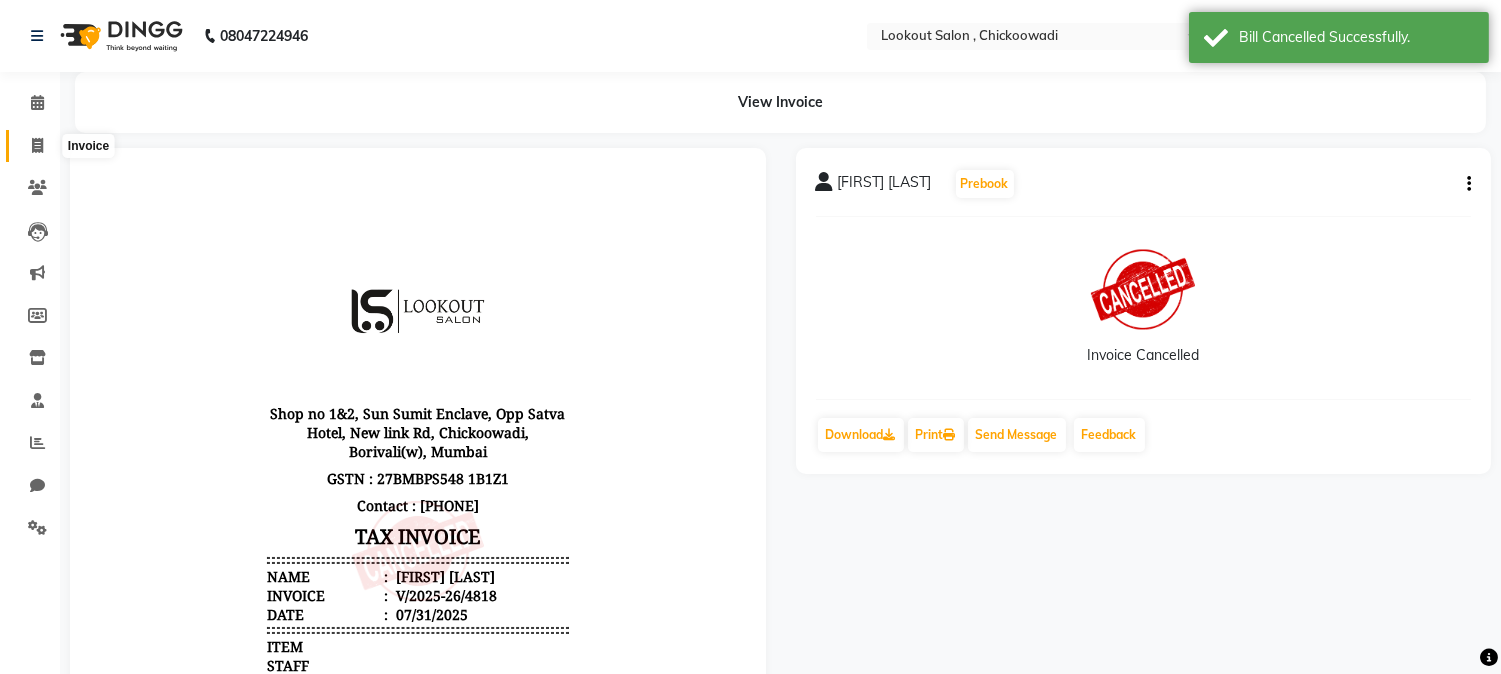 click 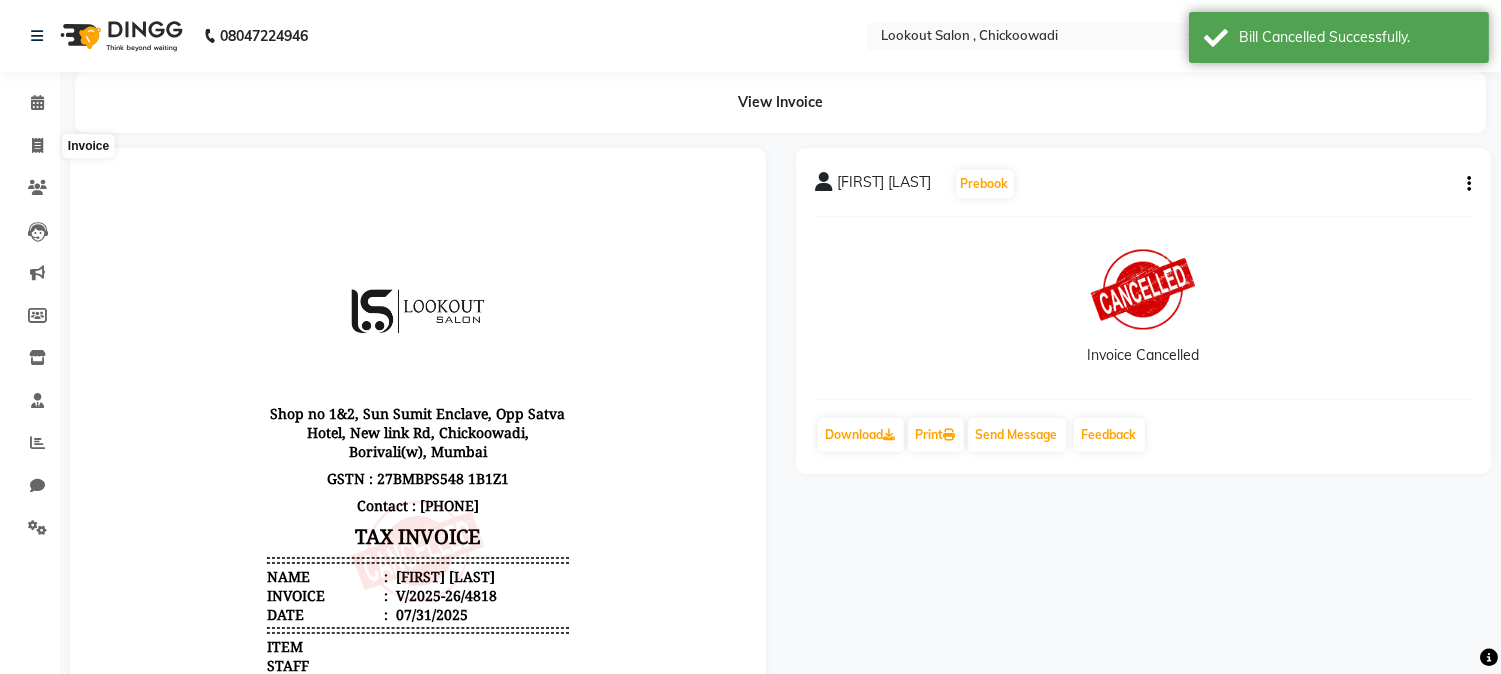 select on "service" 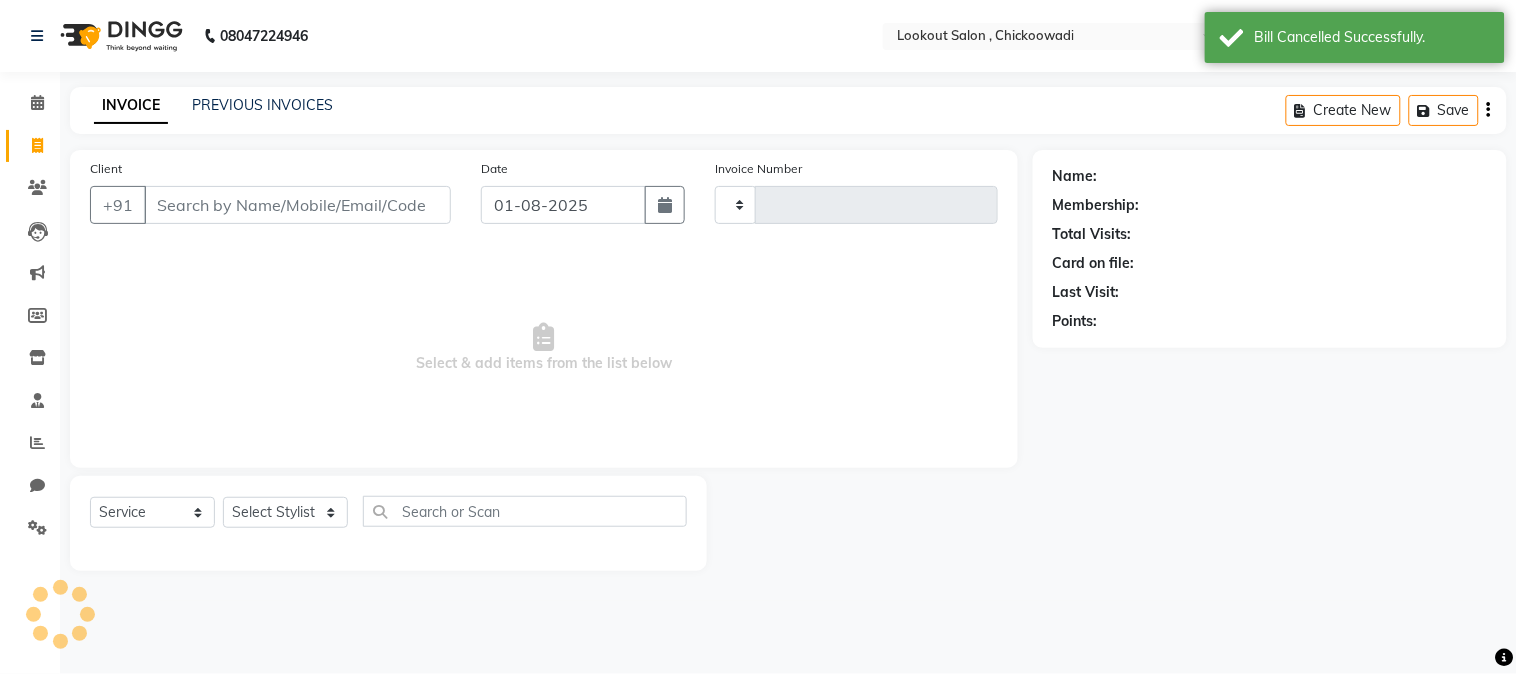 type on "4899" 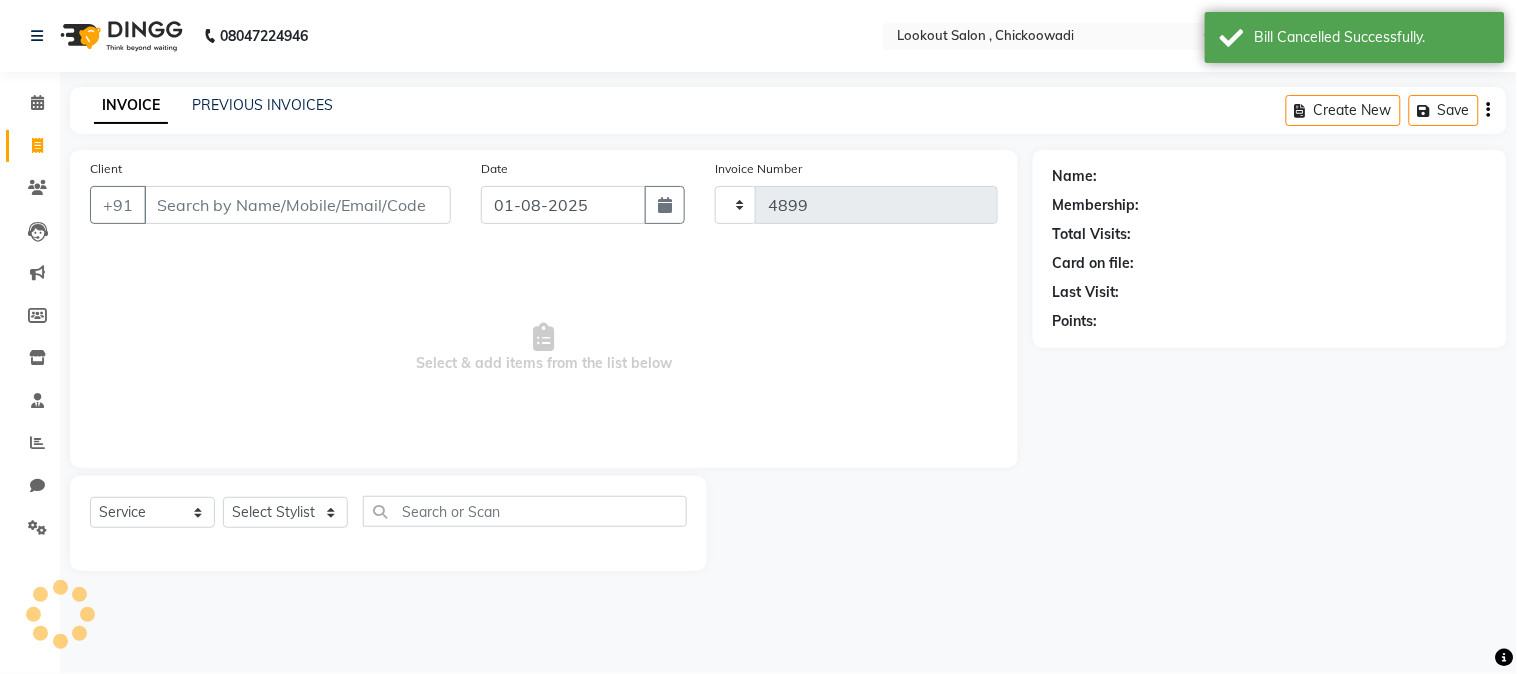 select on "151" 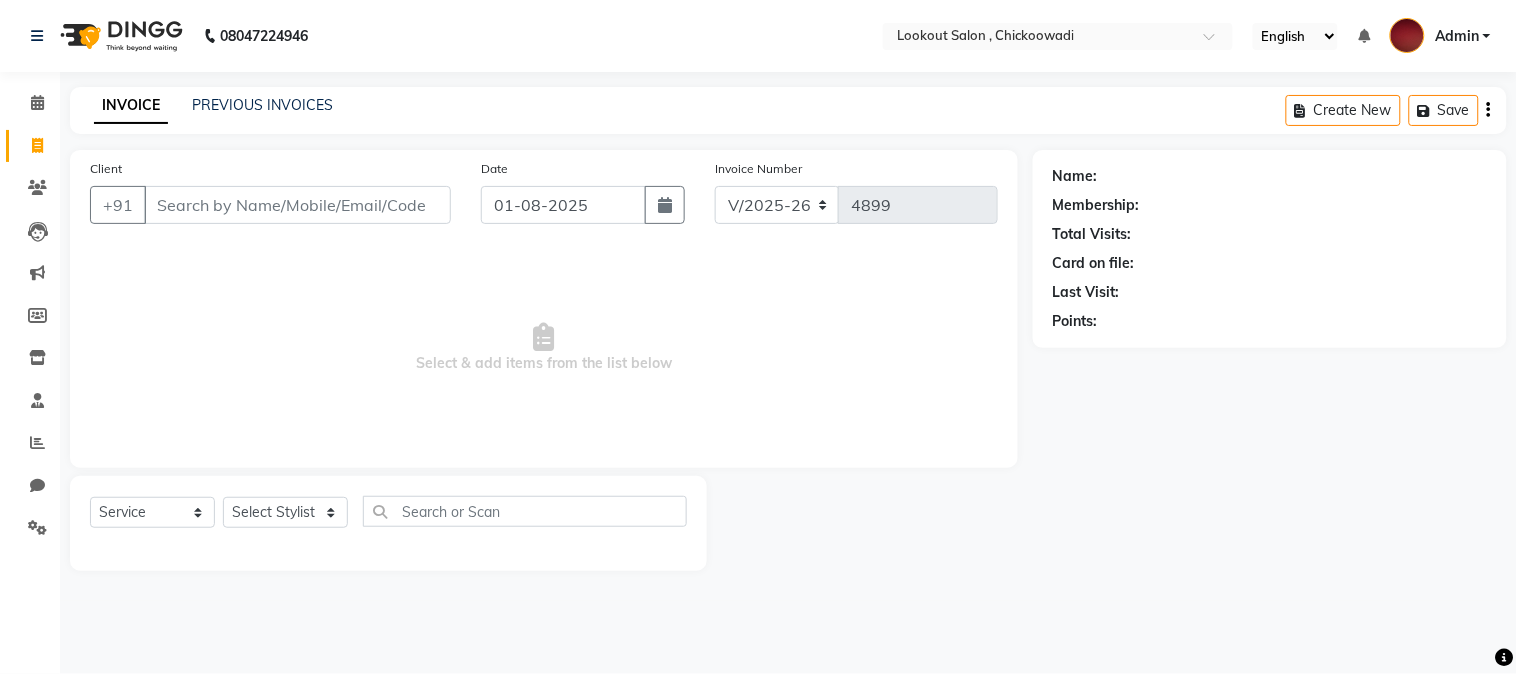 click on "Admin" at bounding box center (1457, 36) 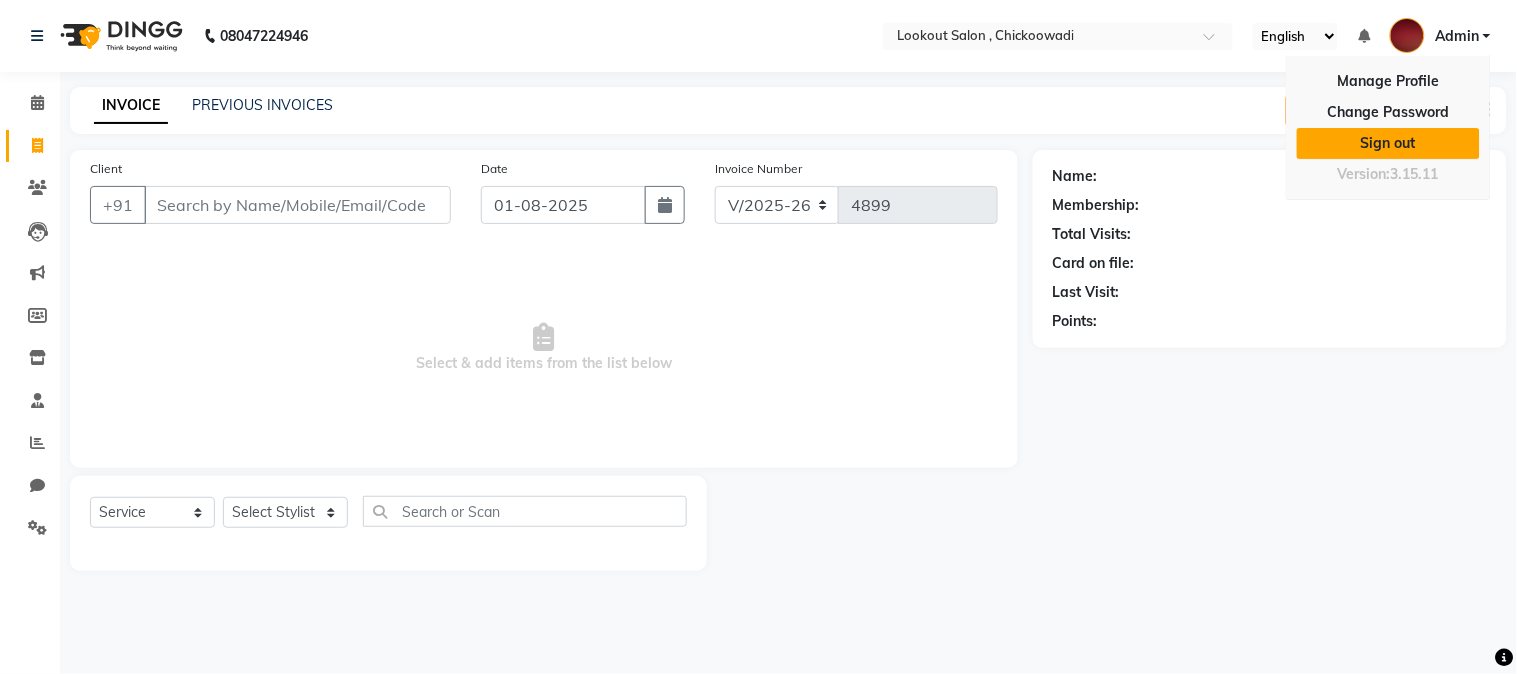 click on "Sign out" at bounding box center [1388, 143] 